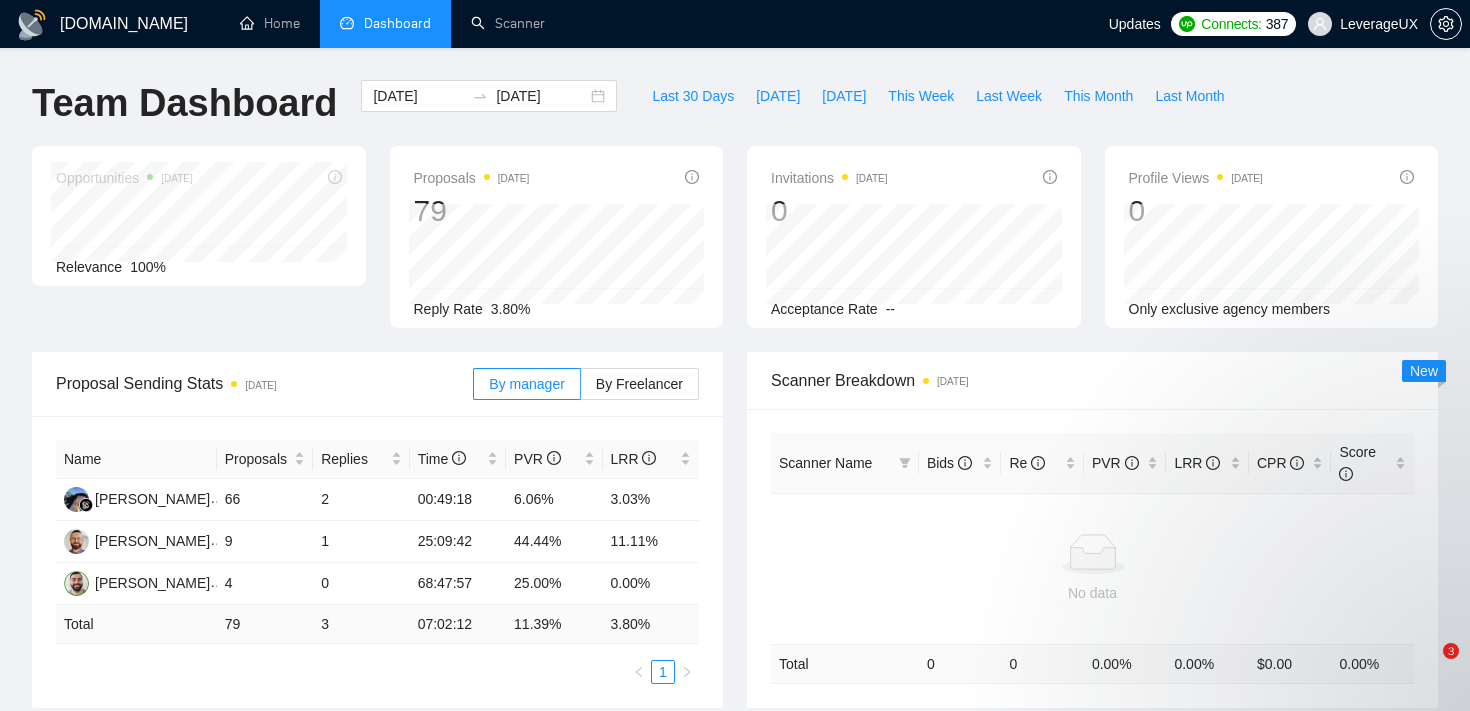 scroll, scrollTop: 0, scrollLeft: 0, axis: both 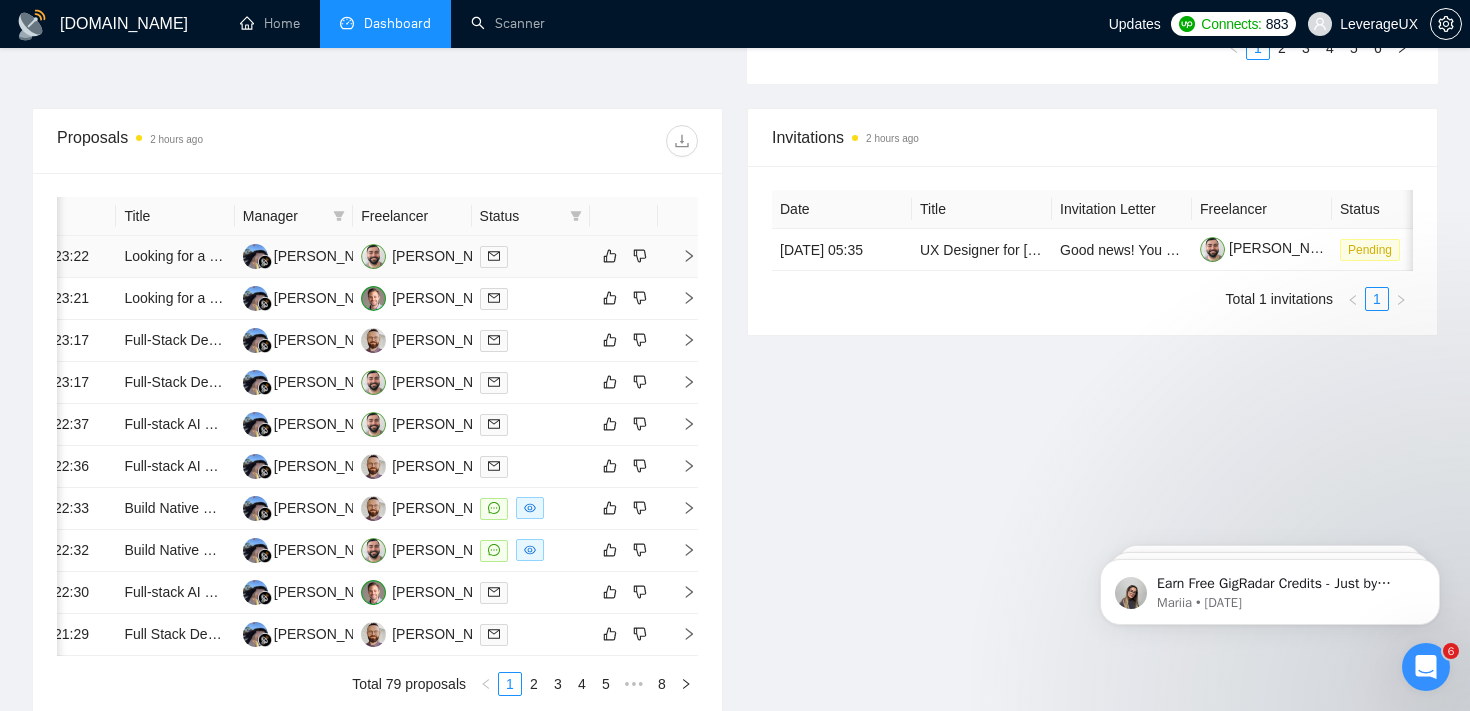 click 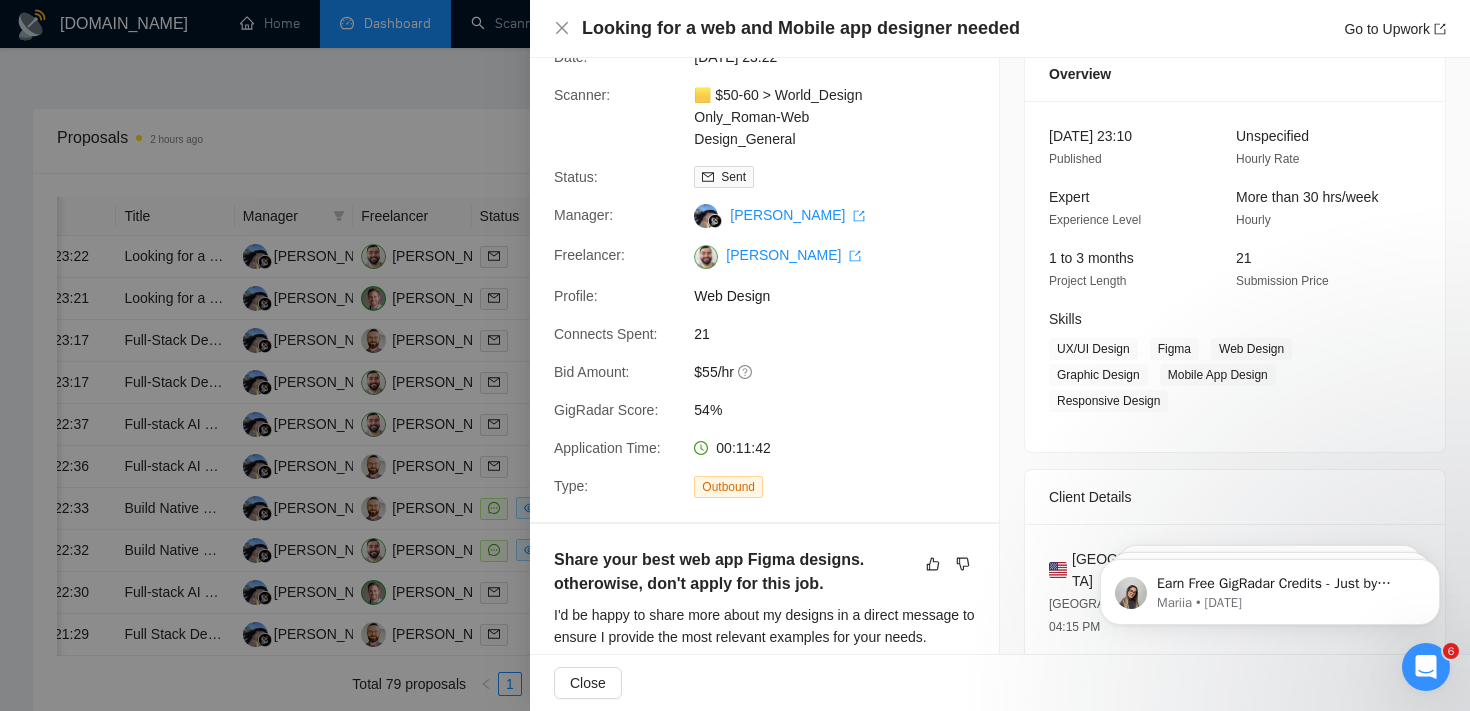 scroll, scrollTop: 116, scrollLeft: 0, axis: vertical 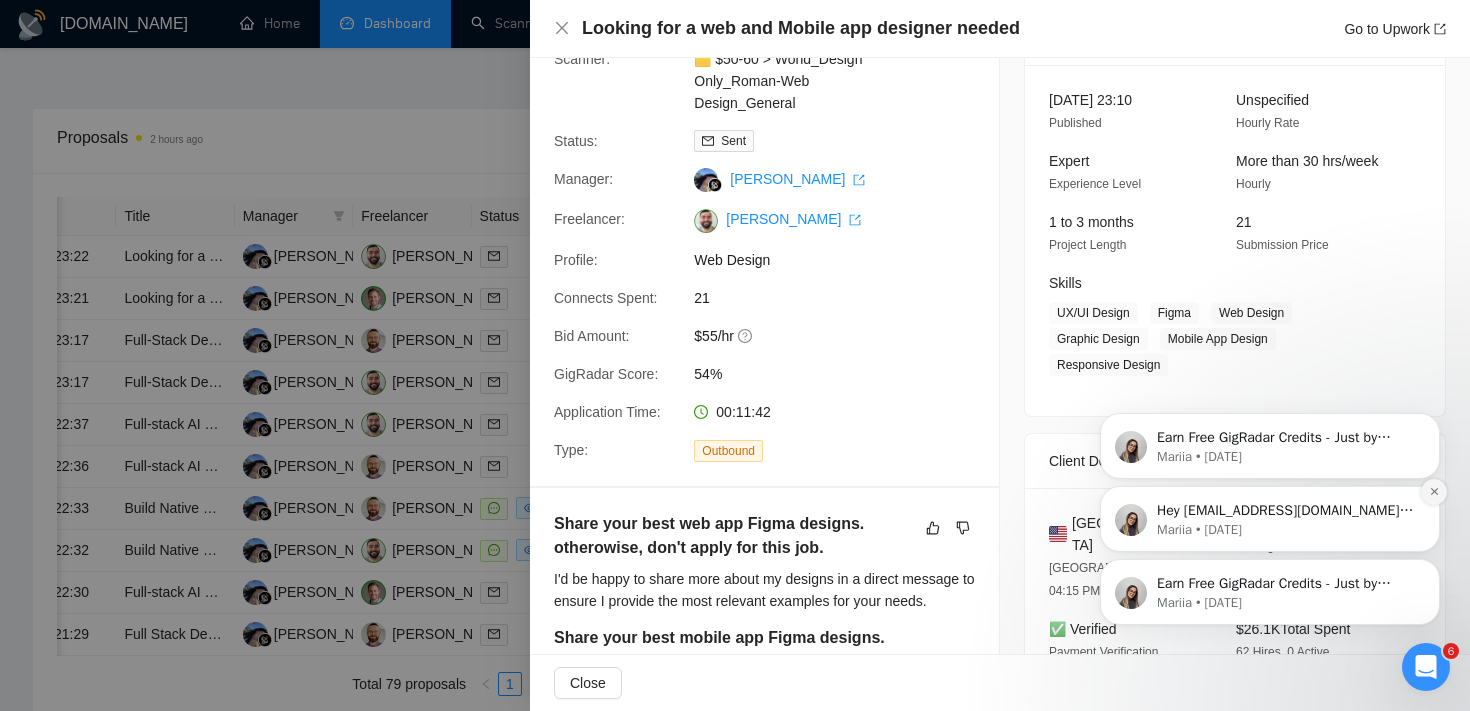 click 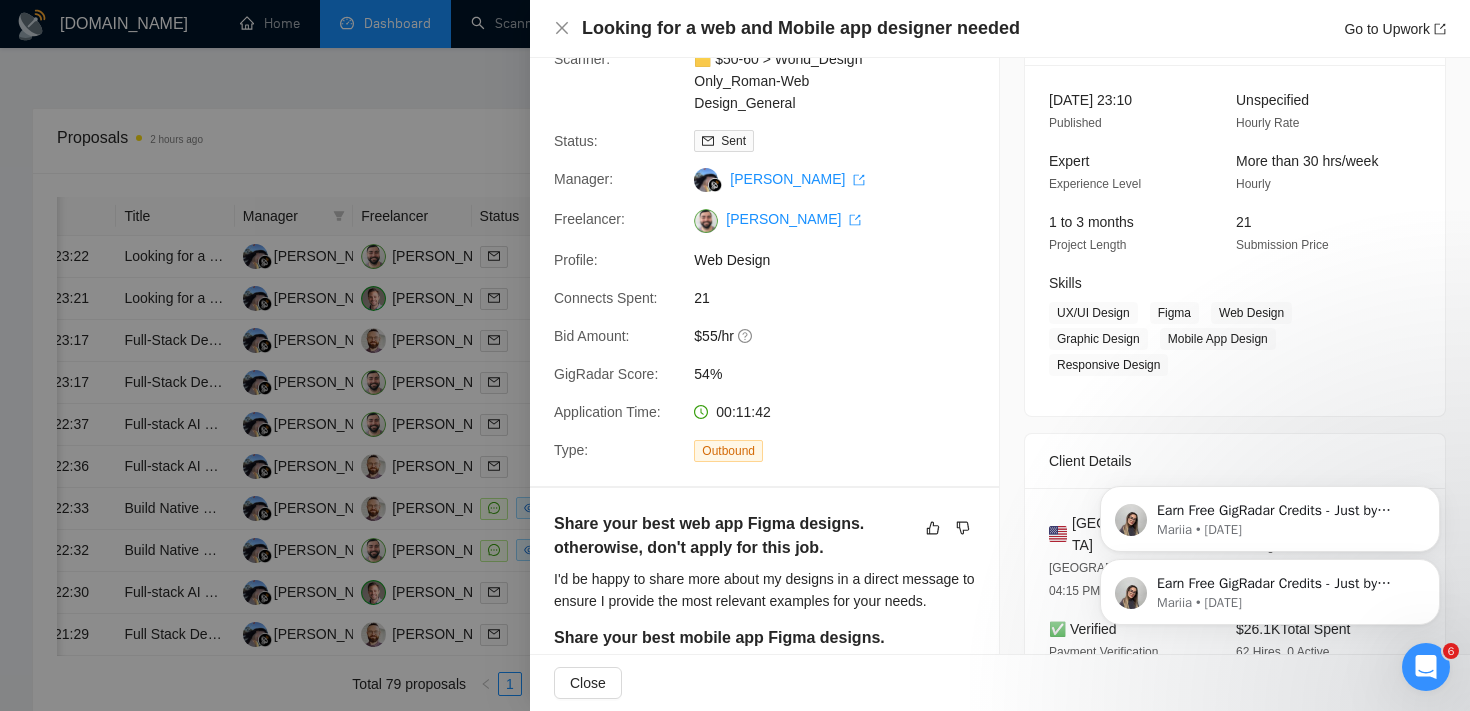 click 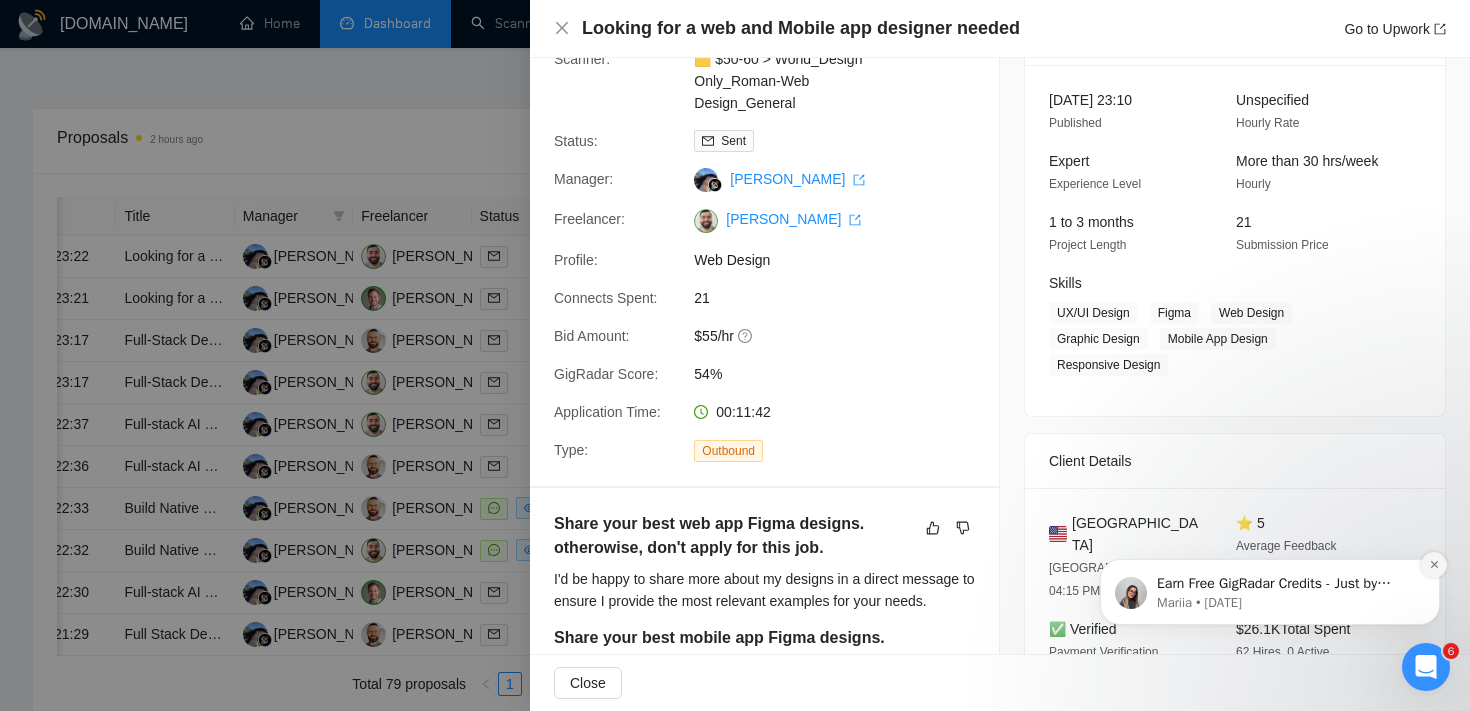 click 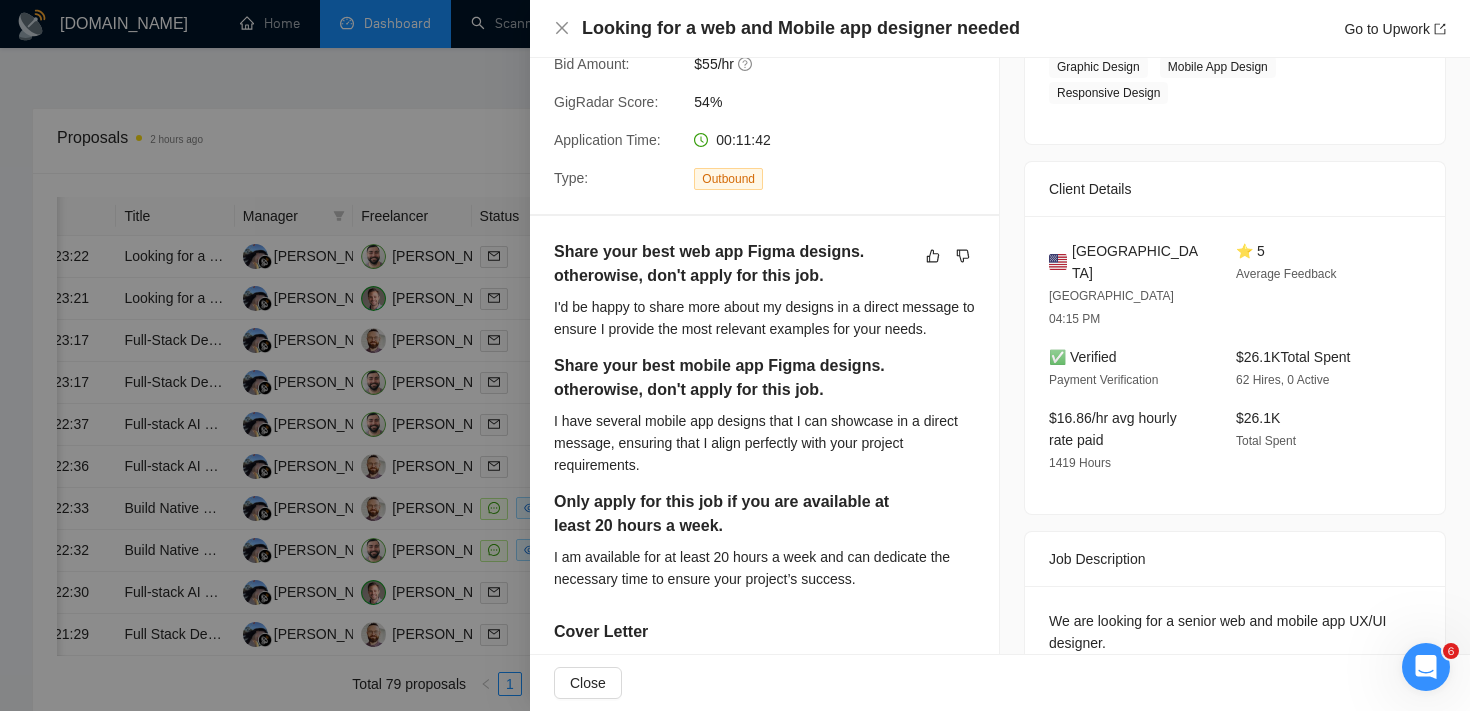 scroll, scrollTop: 0, scrollLeft: 0, axis: both 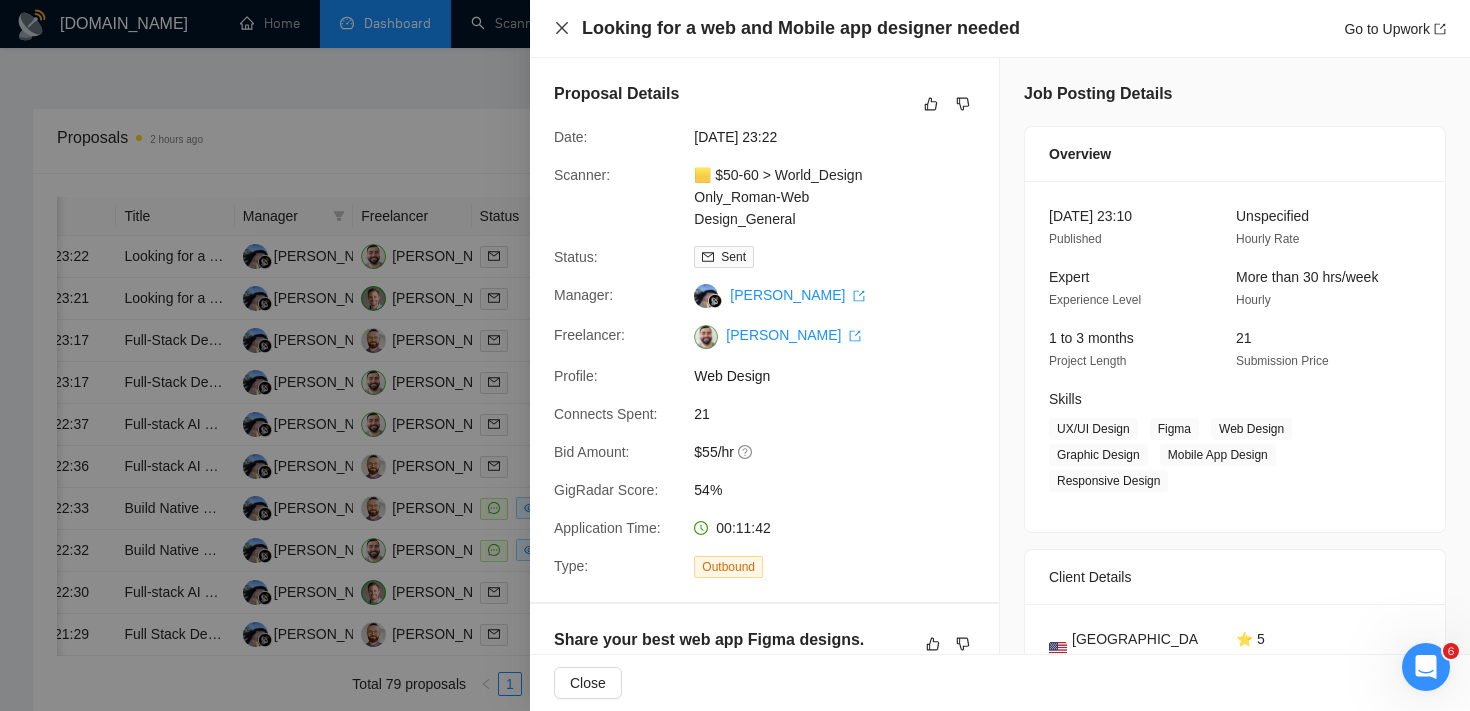 click 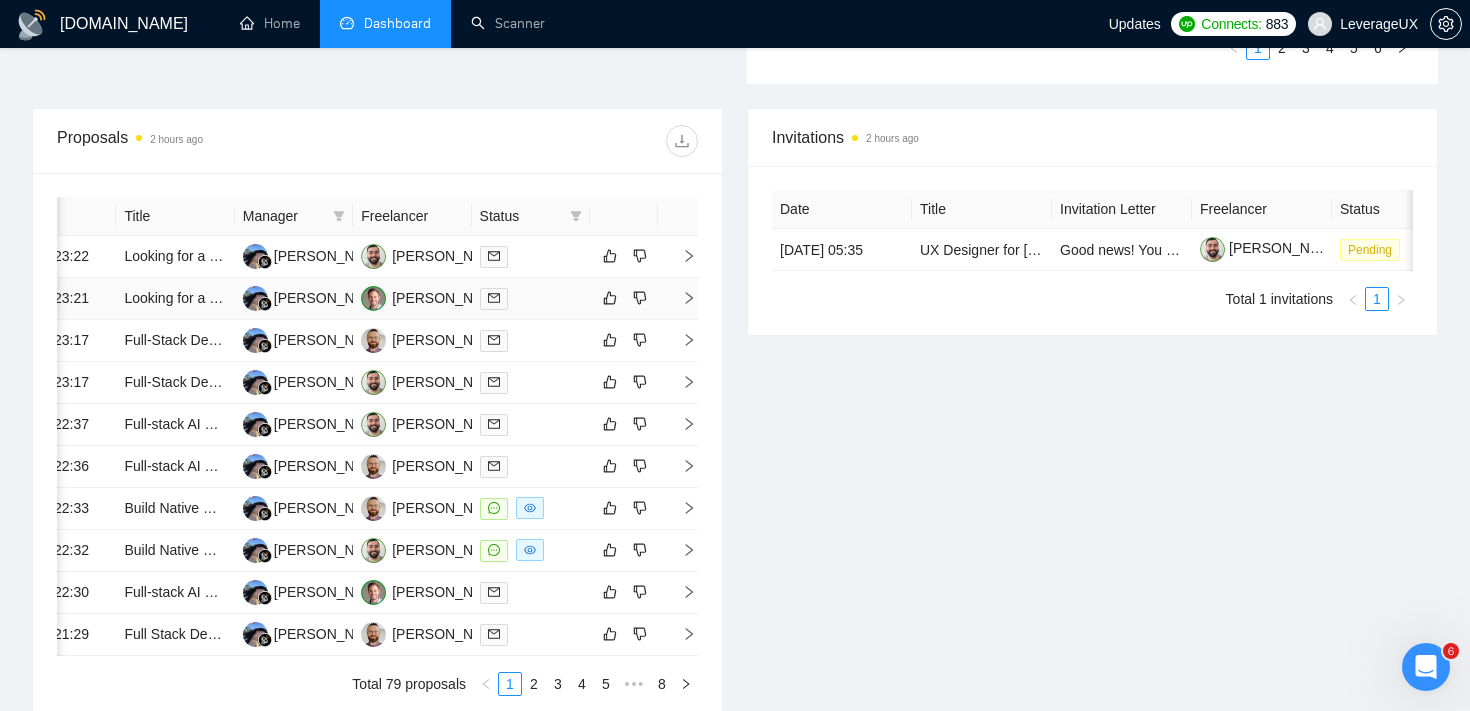 click at bounding box center (678, 299) 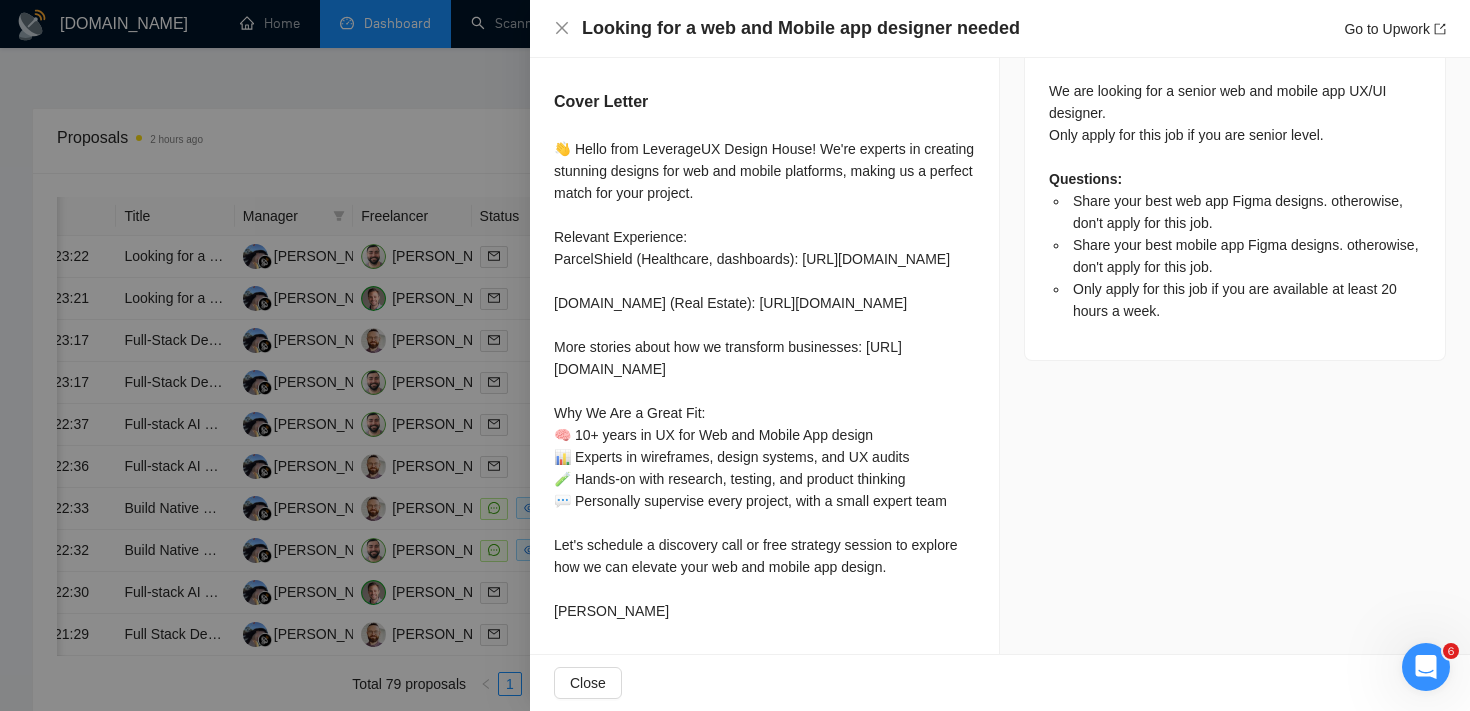 scroll, scrollTop: 939, scrollLeft: 0, axis: vertical 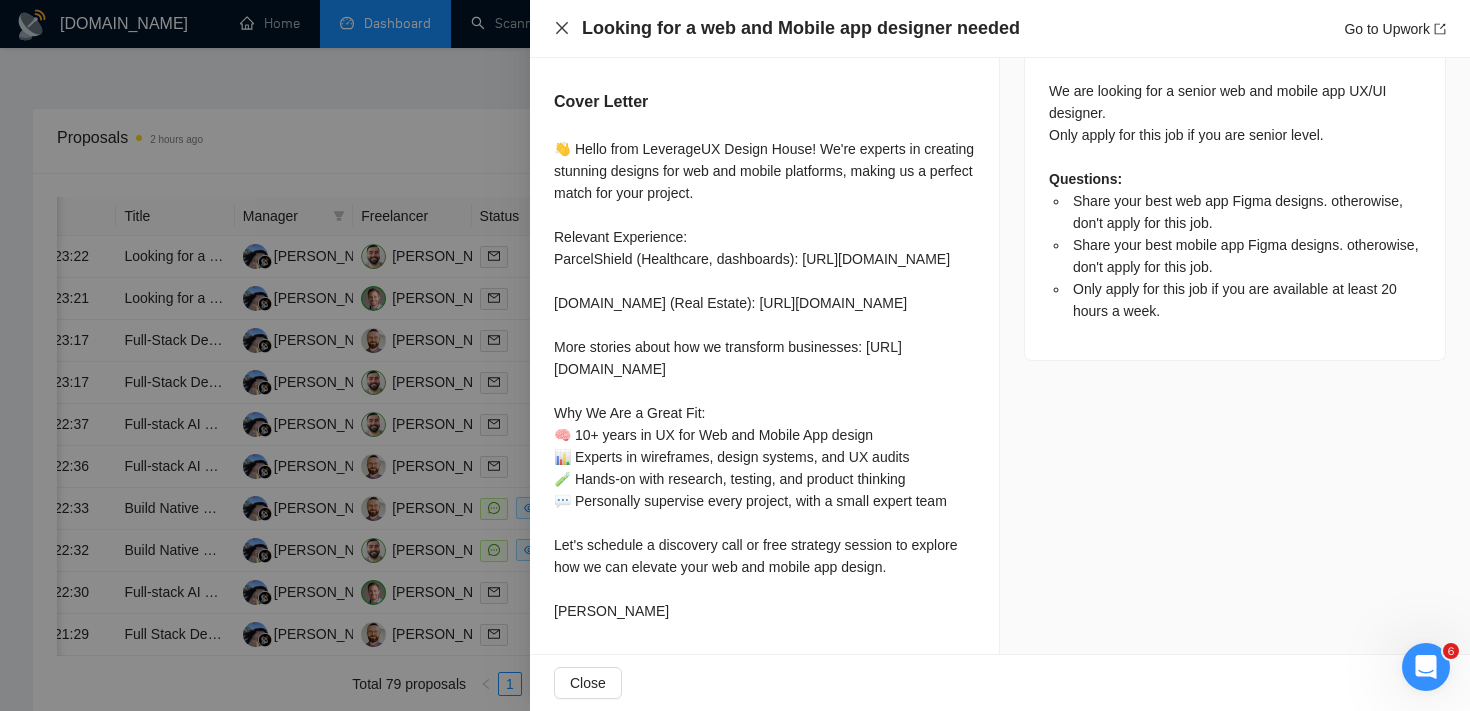 click 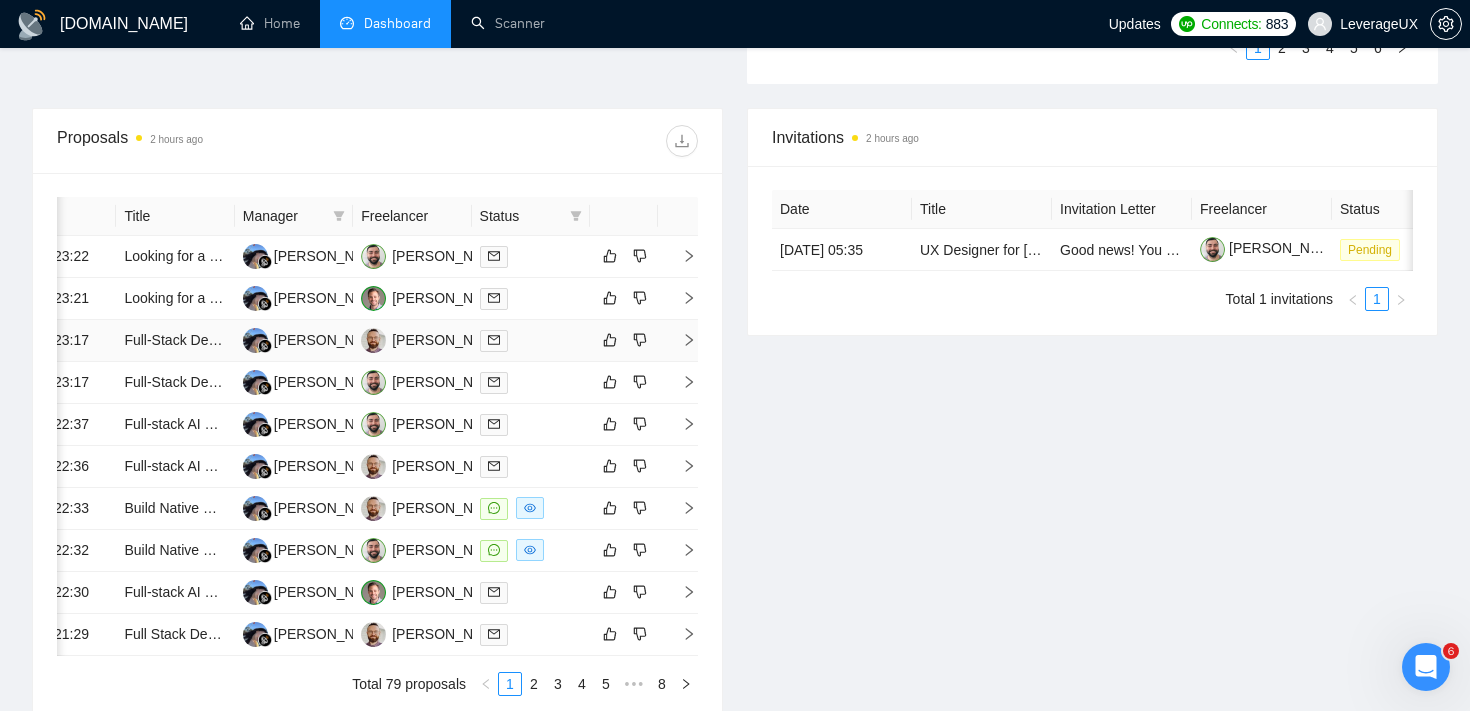 click 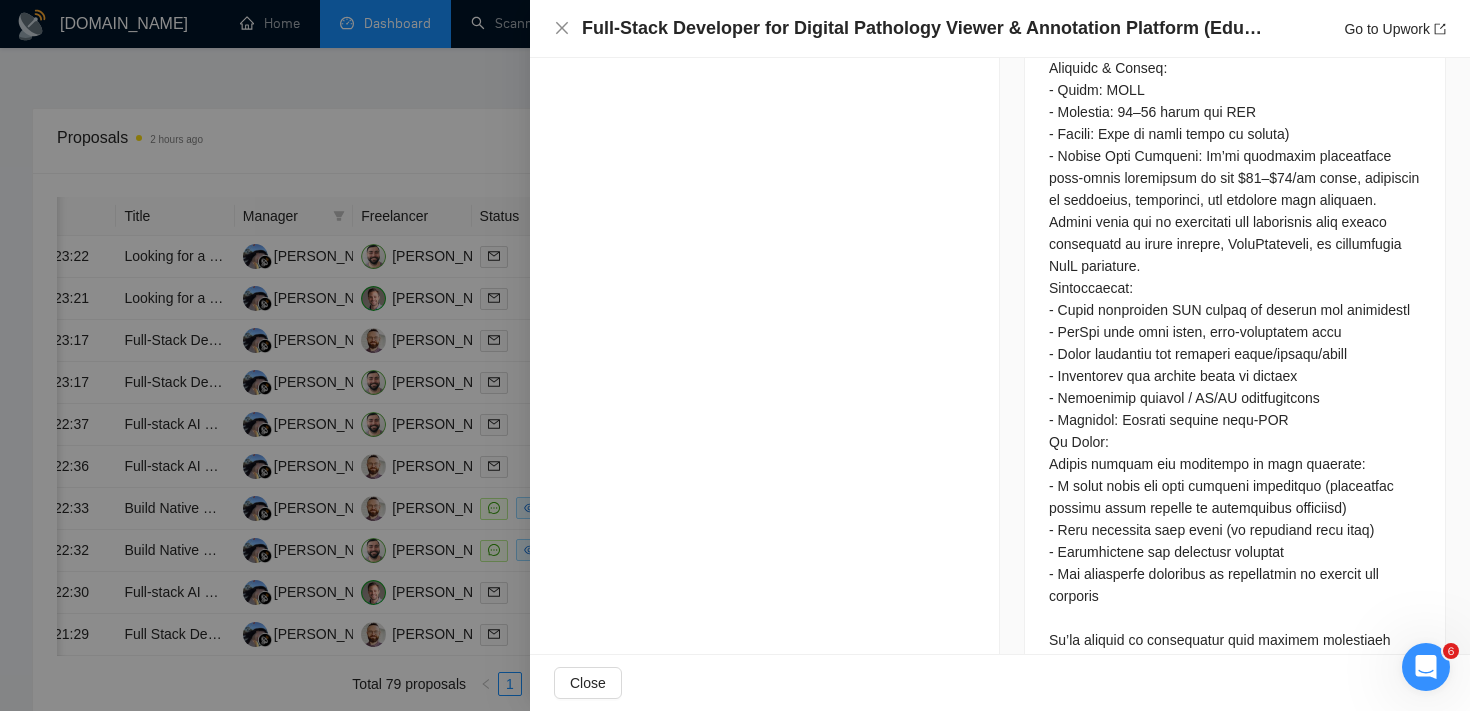 scroll, scrollTop: 1988, scrollLeft: 0, axis: vertical 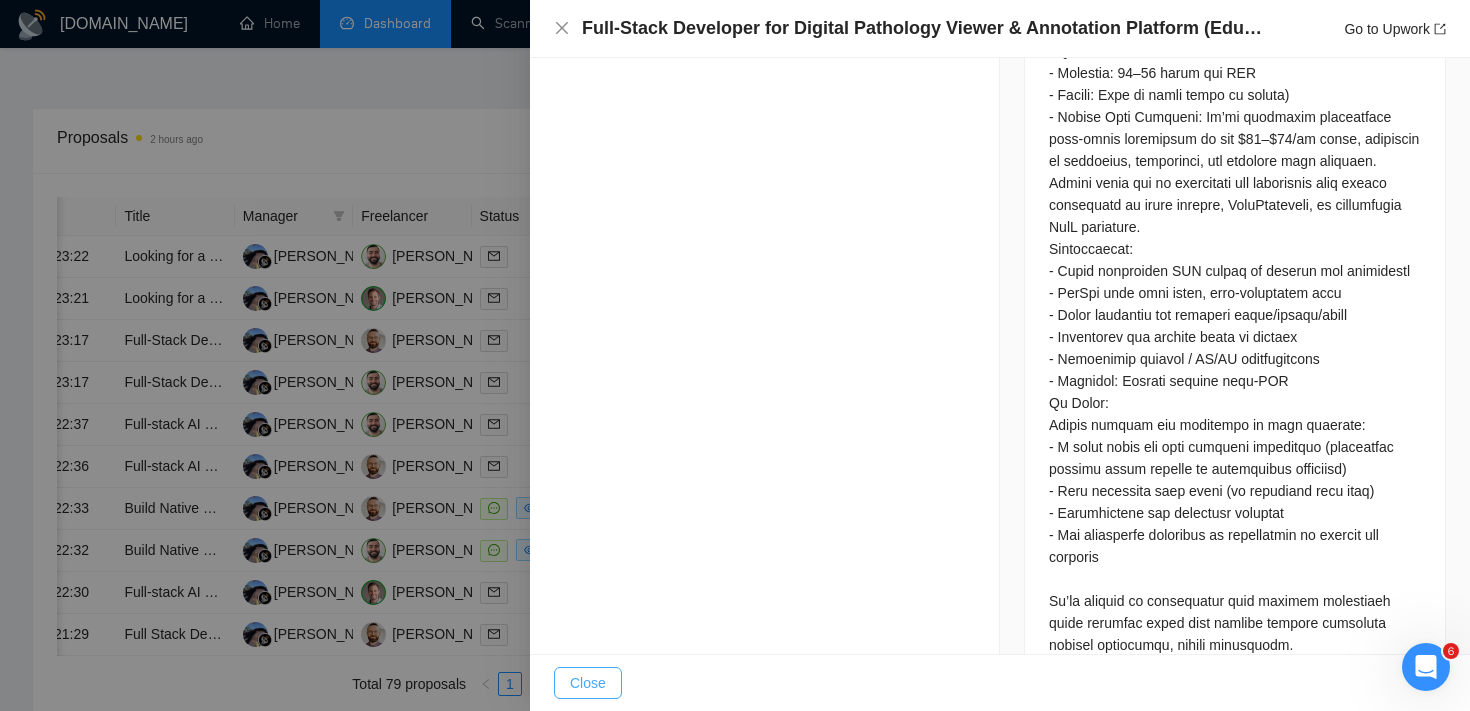click on "Close" at bounding box center [588, 683] 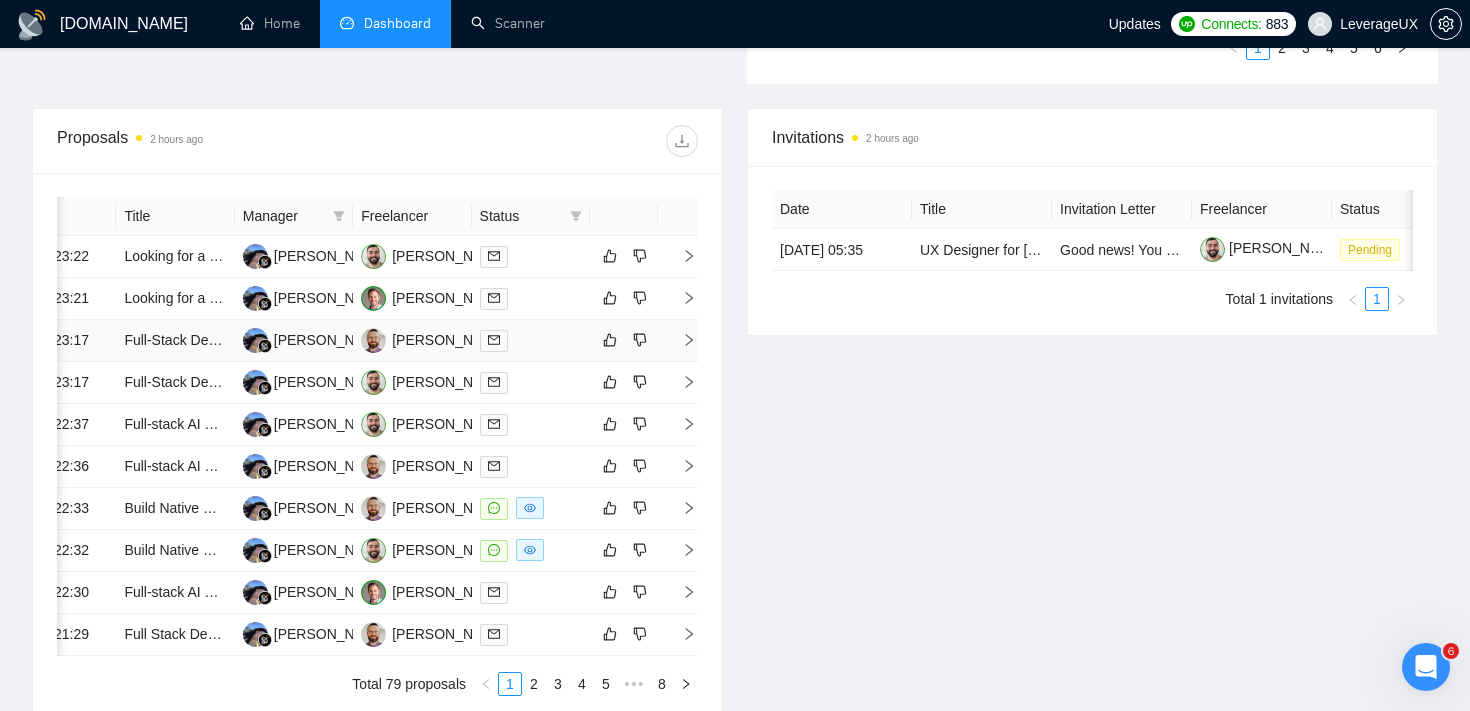 click 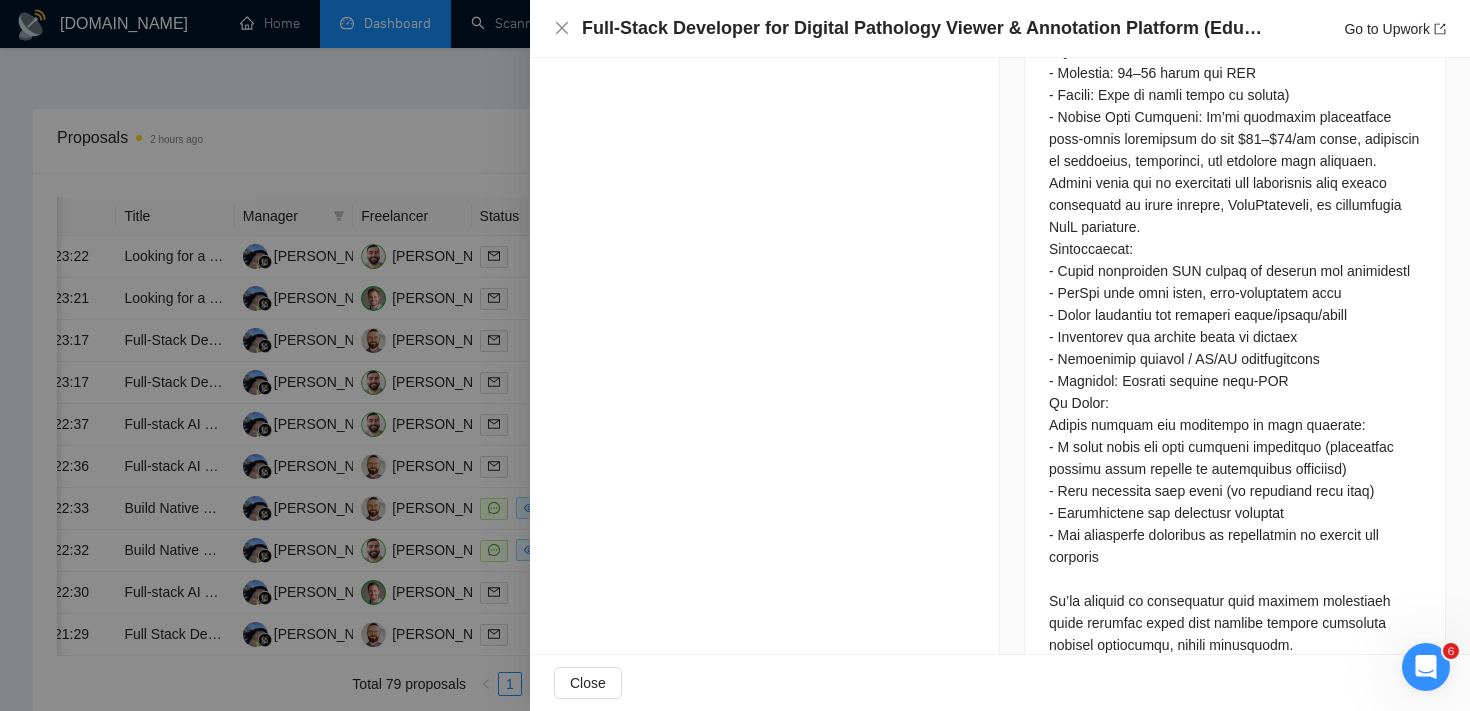 click at bounding box center (735, 355) 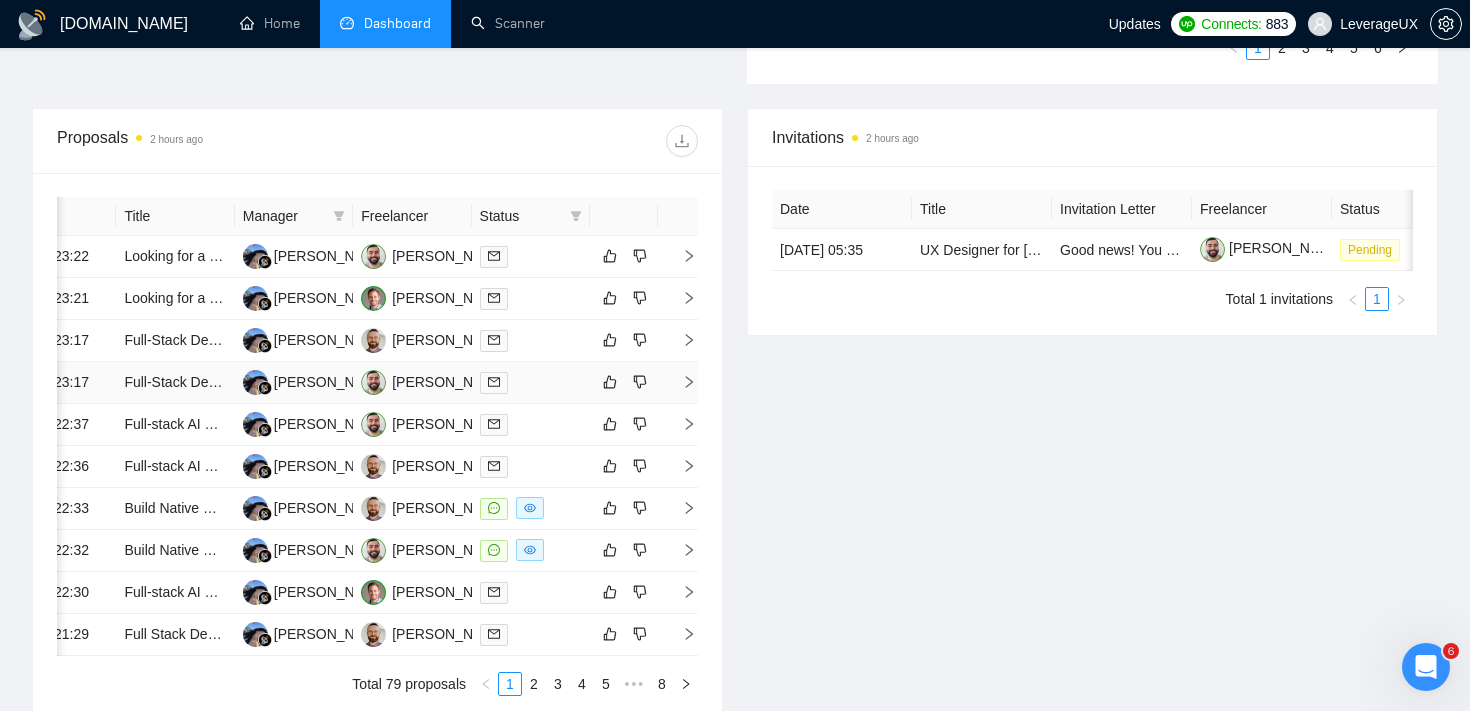 click 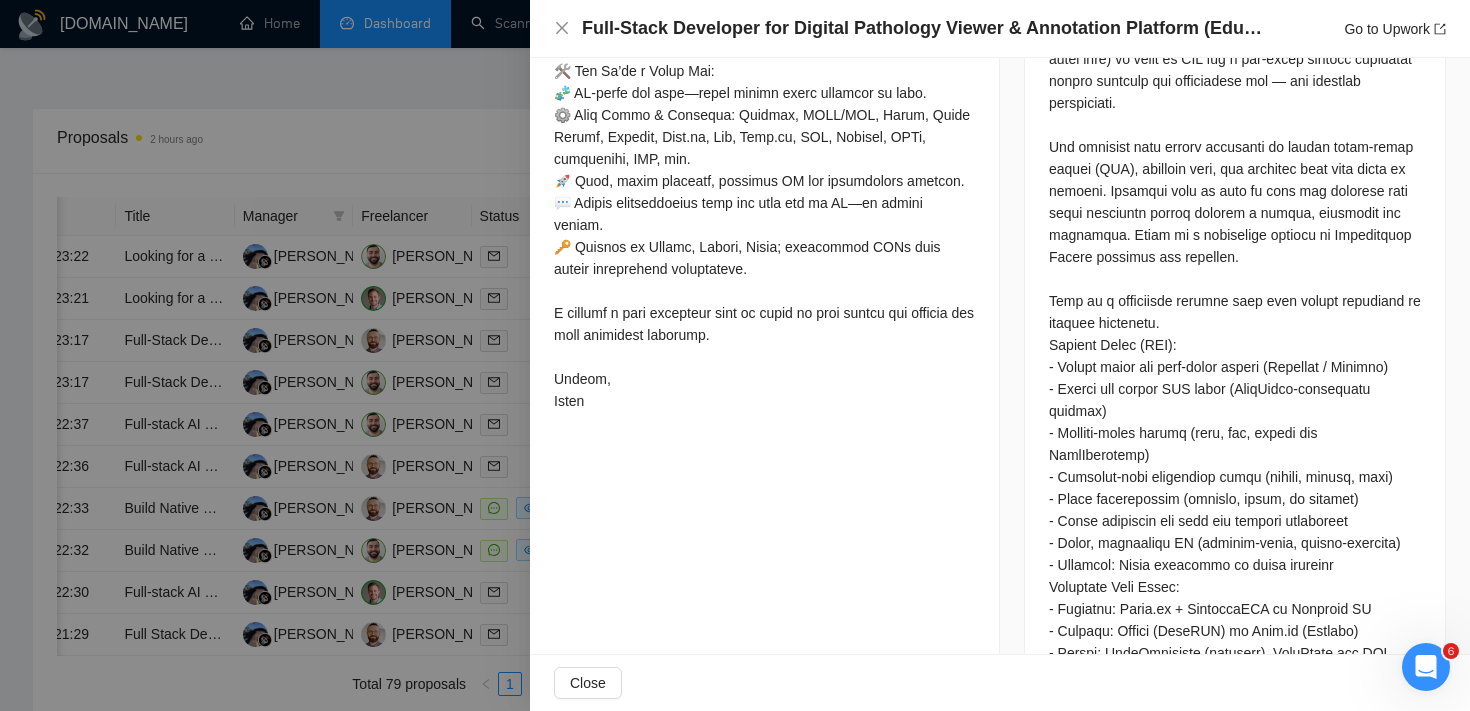 scroll, scrollTop: 1060, scrollLeft: 0, axis: vertical 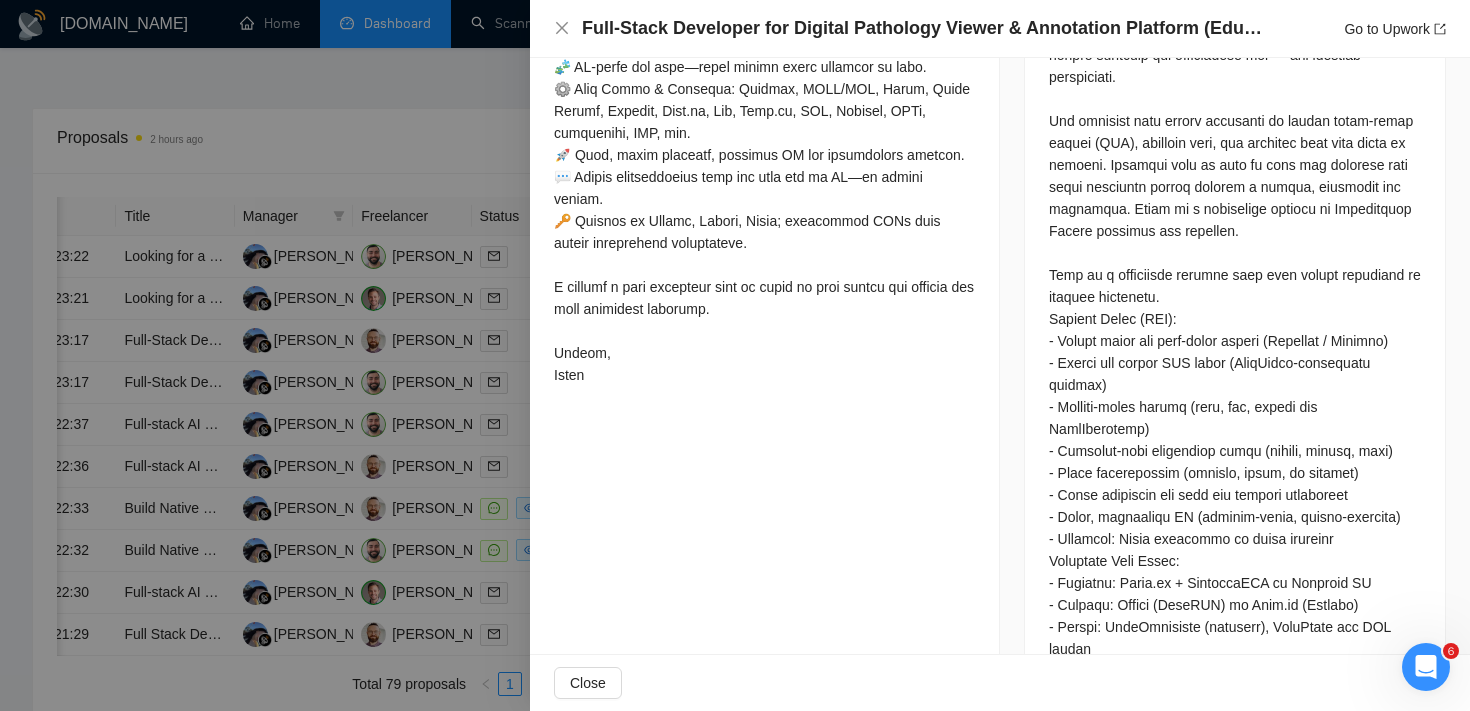 click at bounding box center (735, 355) 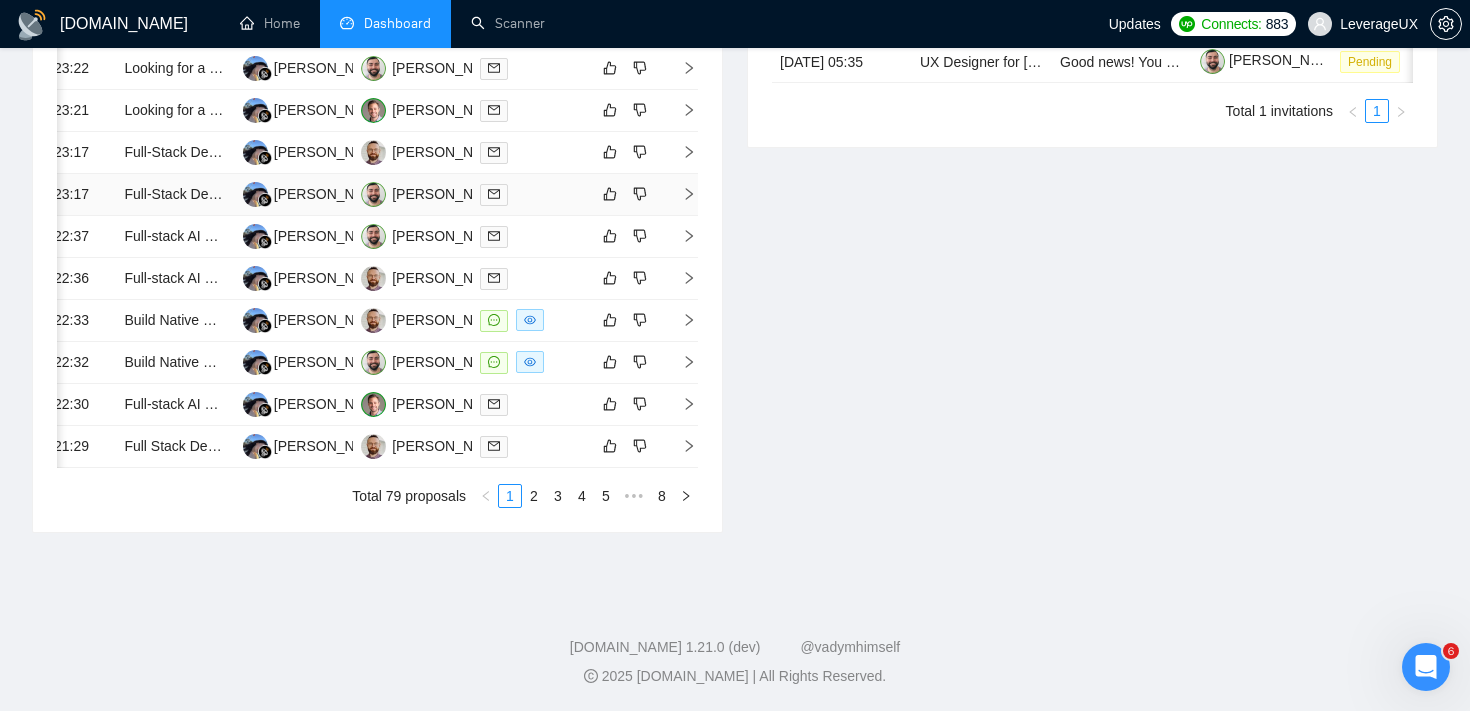 scroll, scrollTop: 963, scrollLeft: 0, axis: vertical 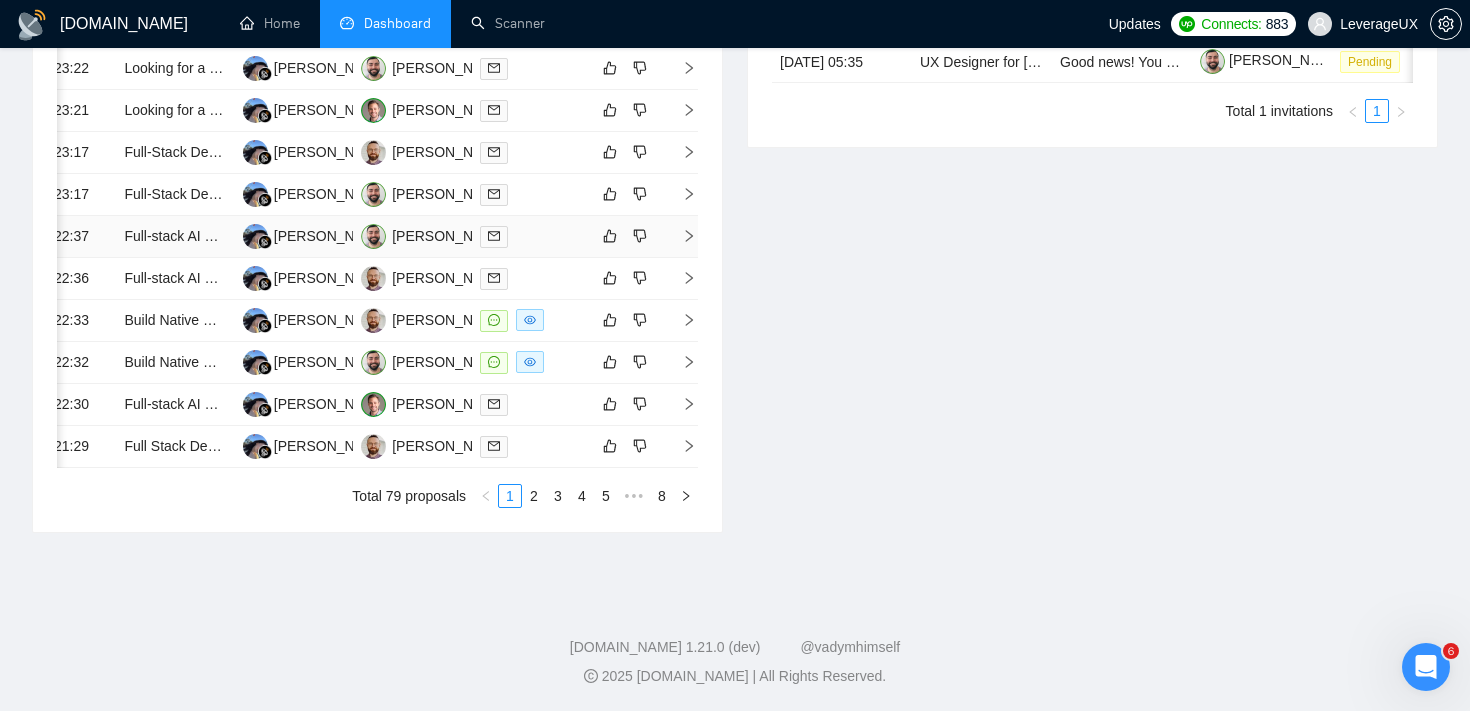 click 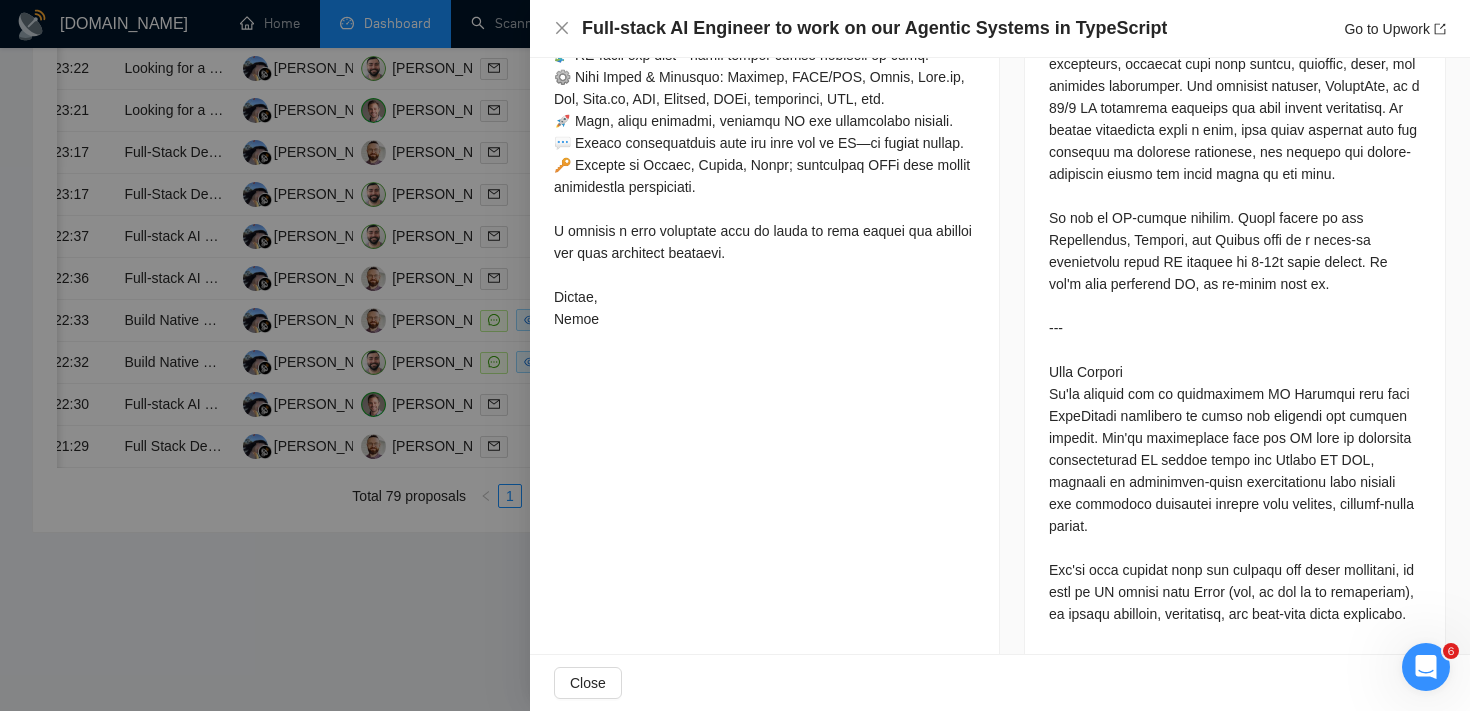 scroll, scrollTop: 1100, scrollLeft: 0, axis: vertical 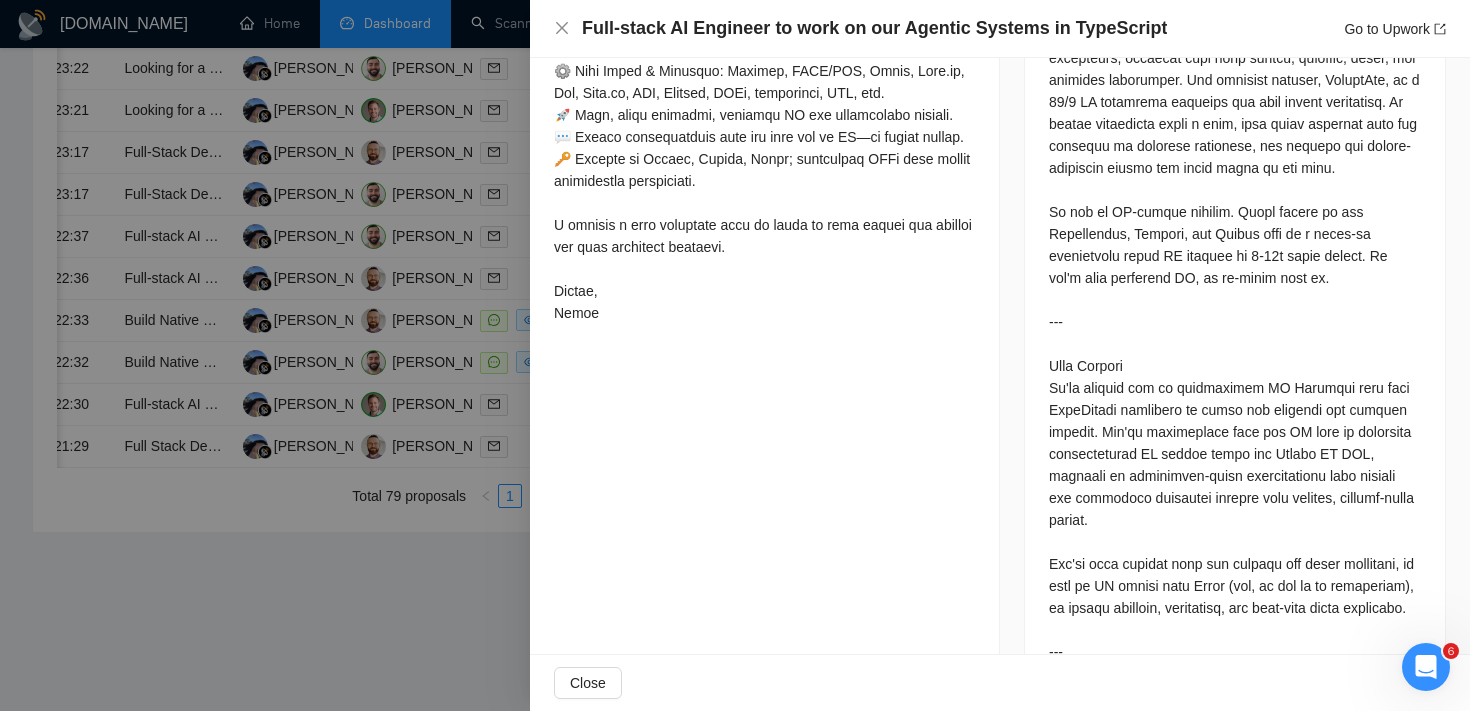 click at bounding box center (735, 355) 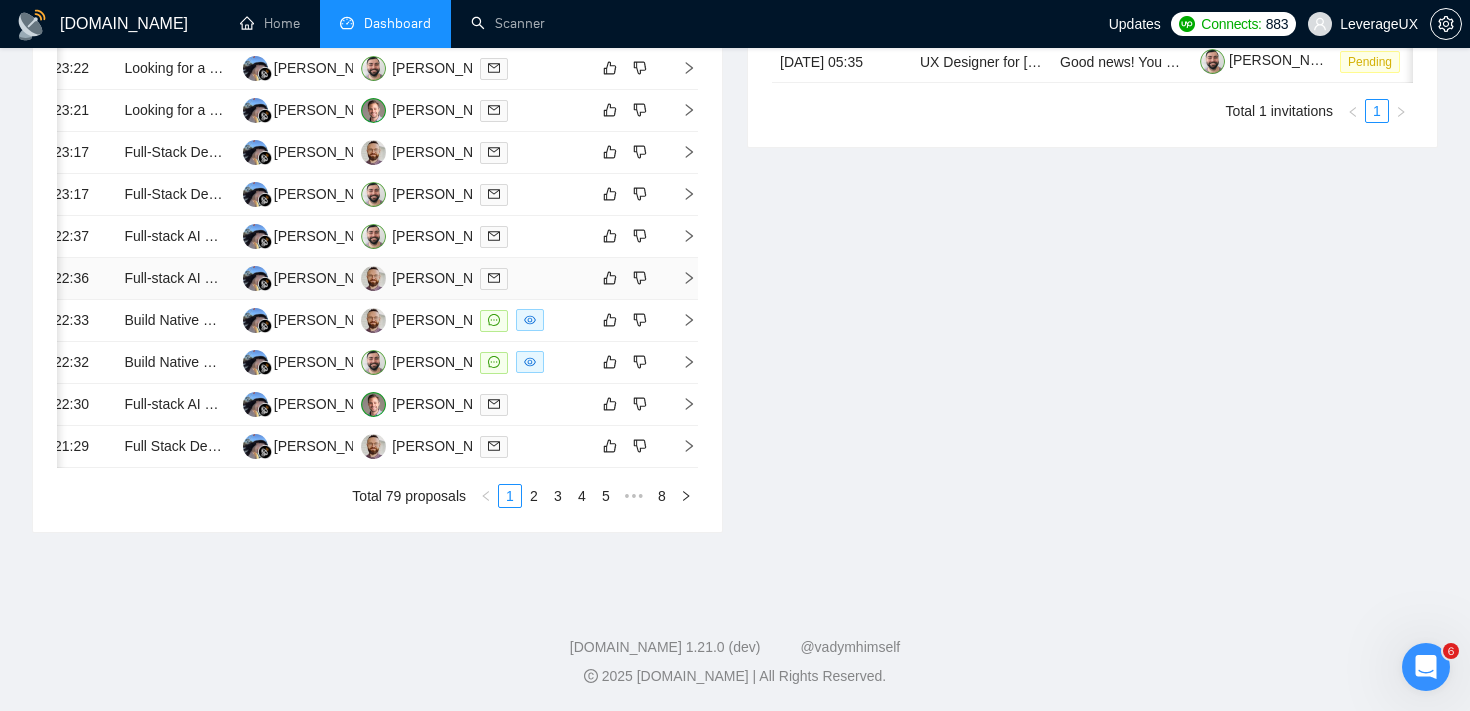 click 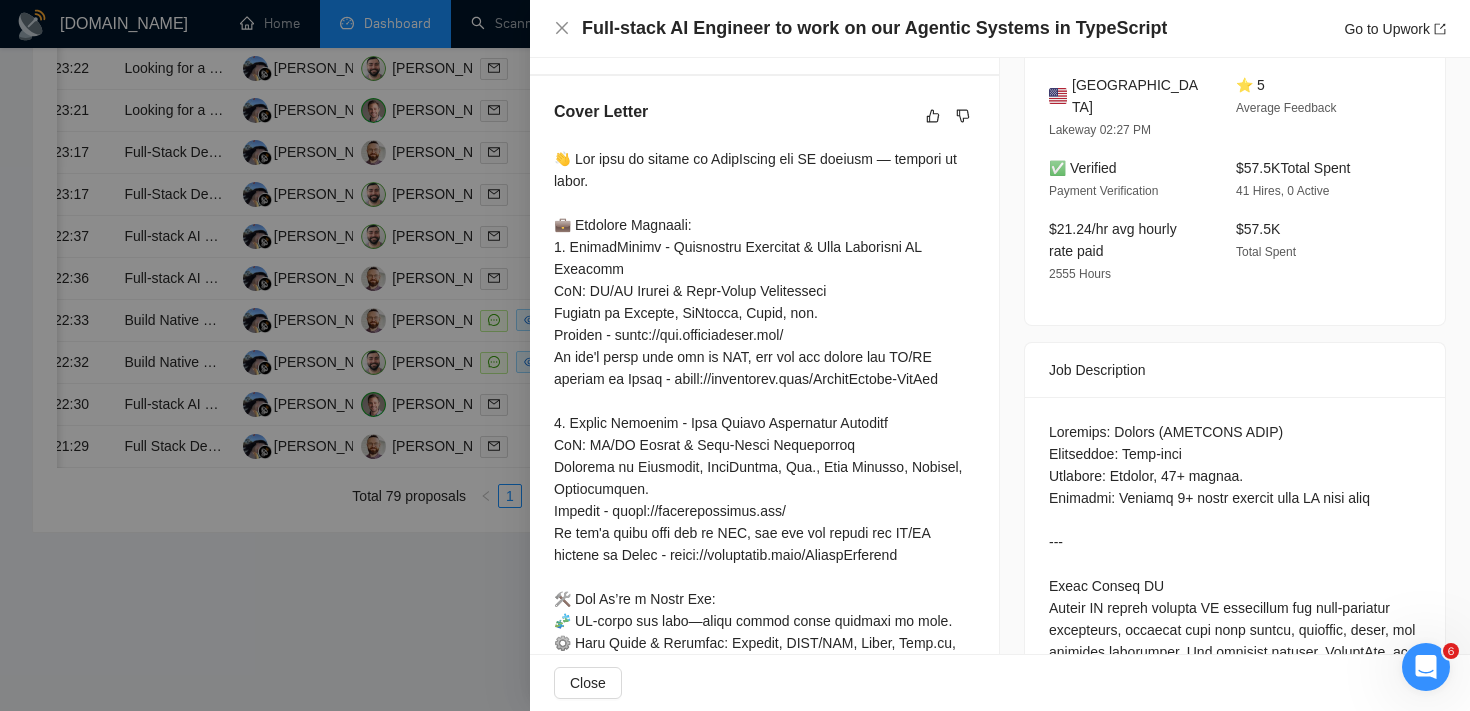 scroll, scrollTop: 529, scrollLeft: 0, axis: vertical 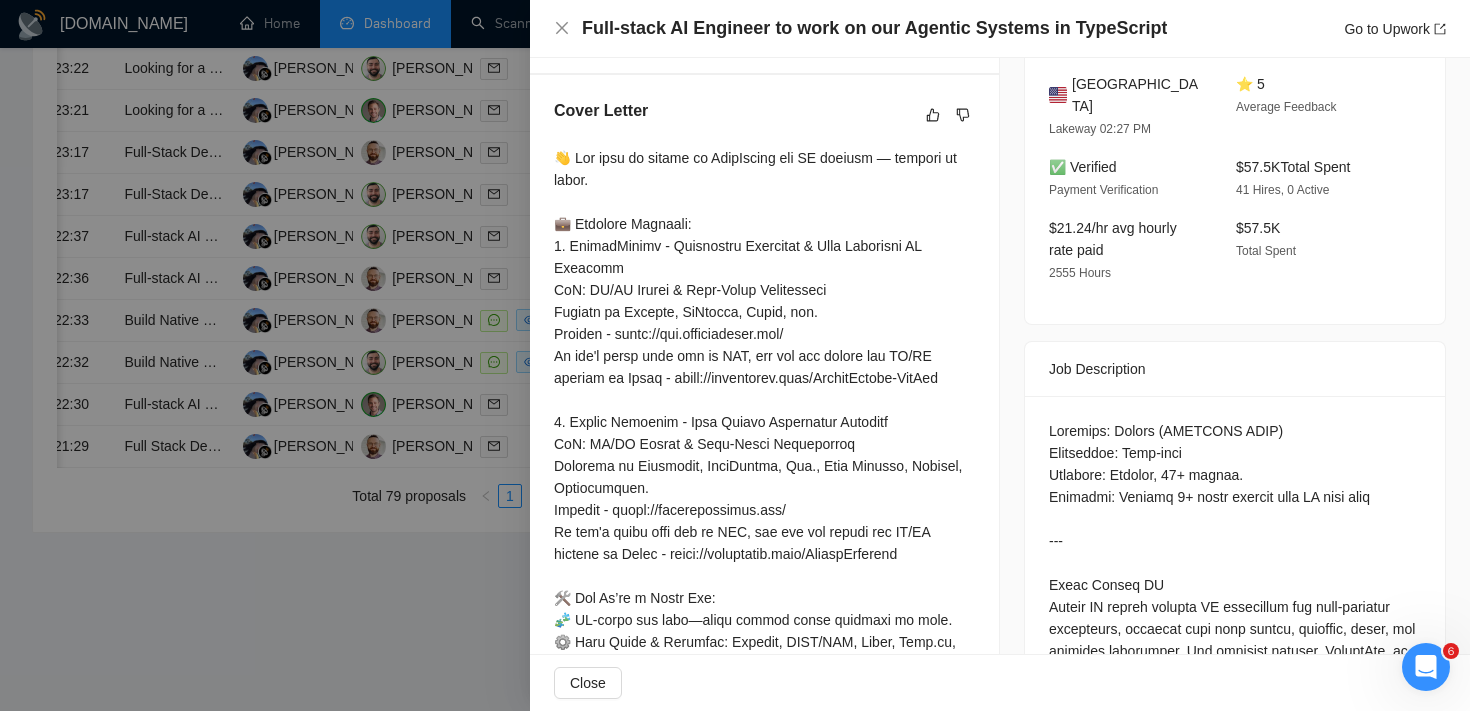 click at bounding box center (735, 355) 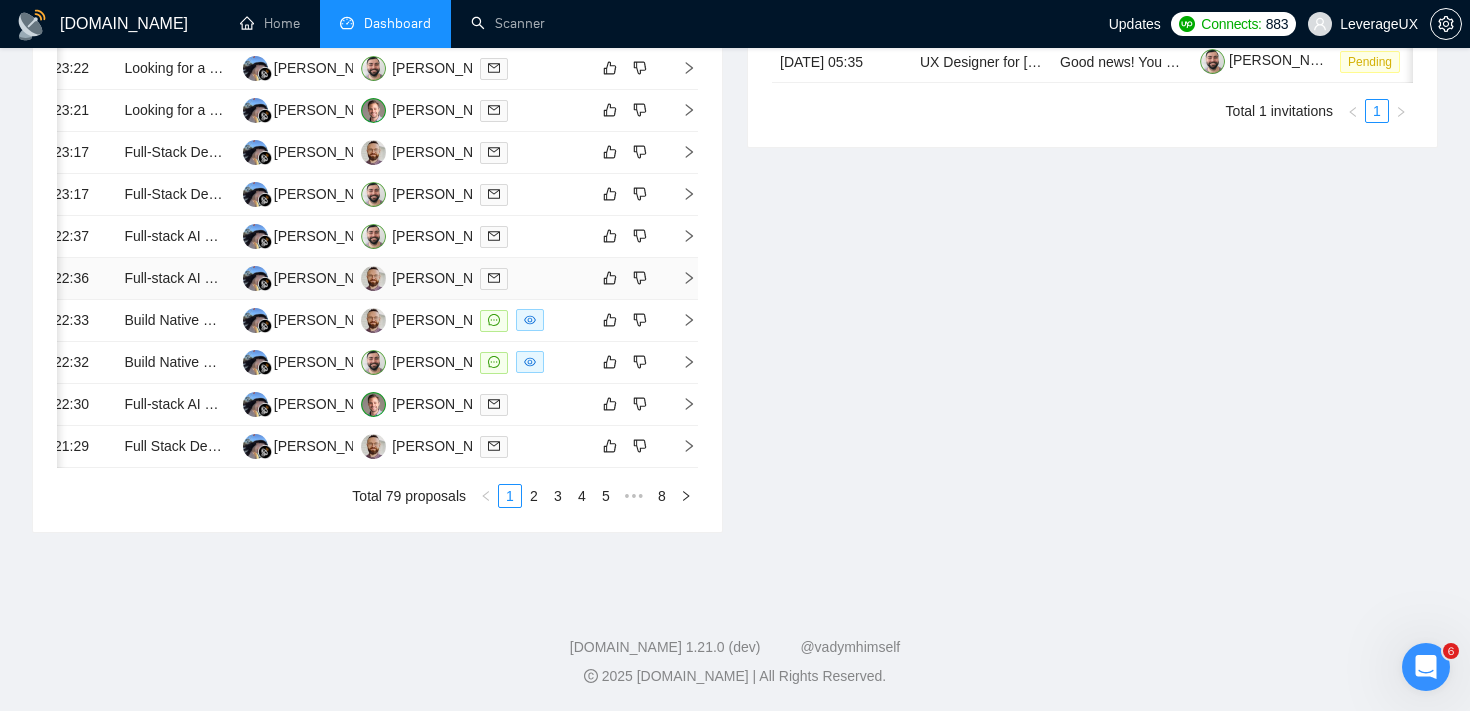 click 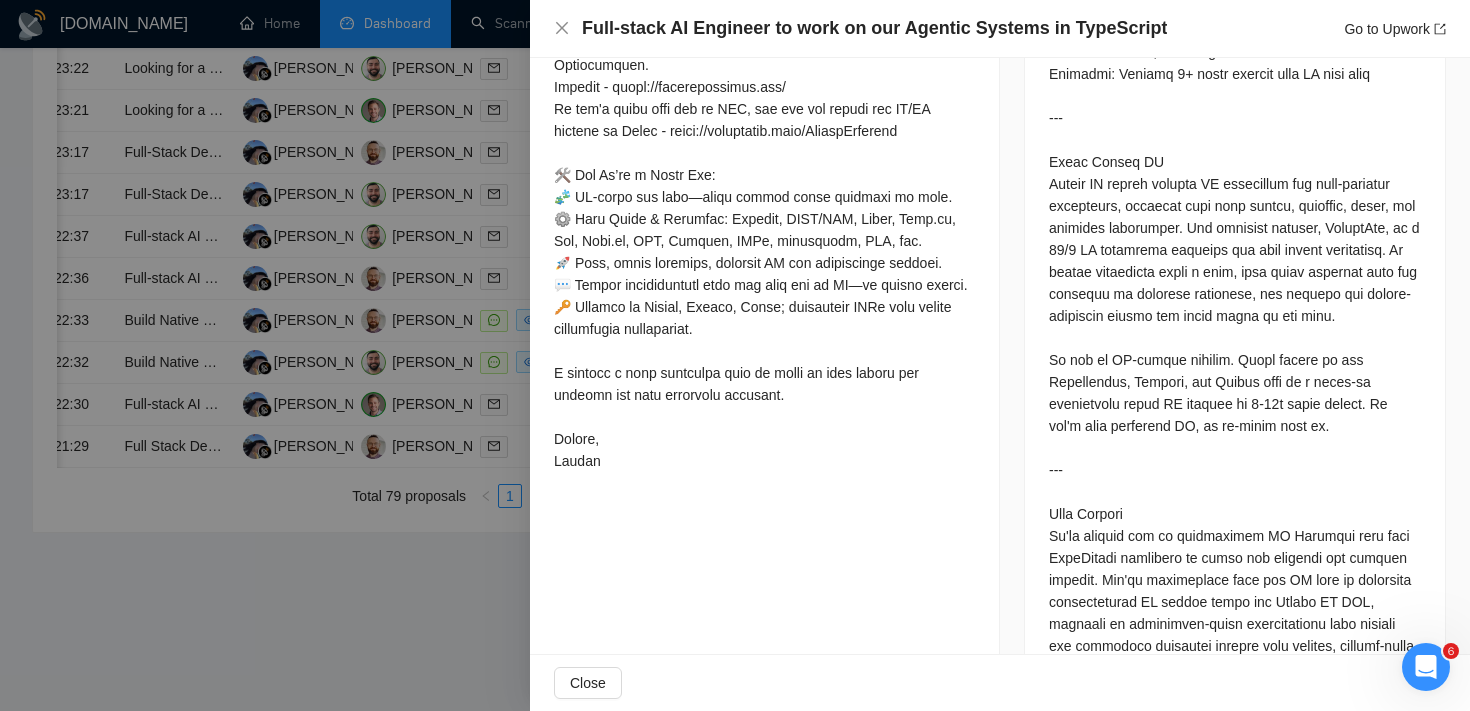 scroll, scrollTop: 949, scrollLeft: 0, axis: vertical 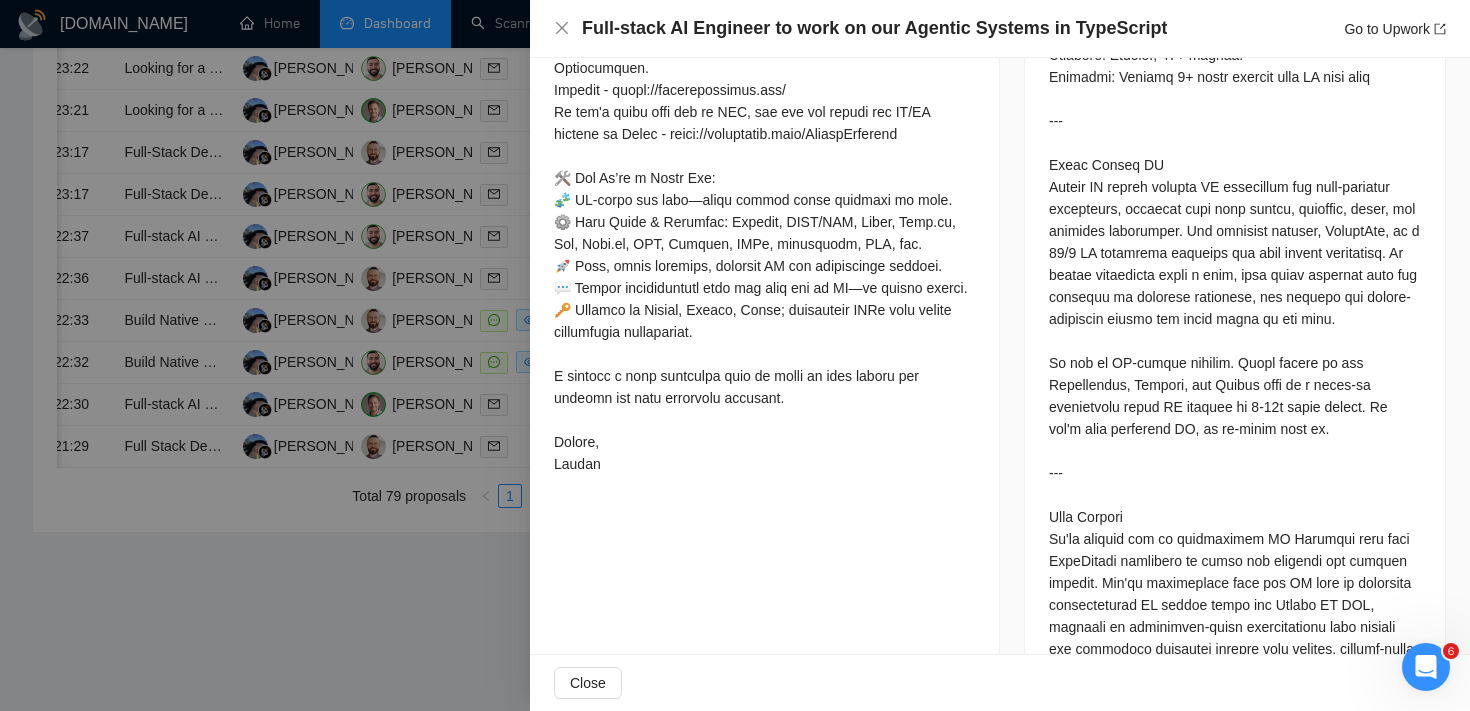 click at bounding box center [735, 355] 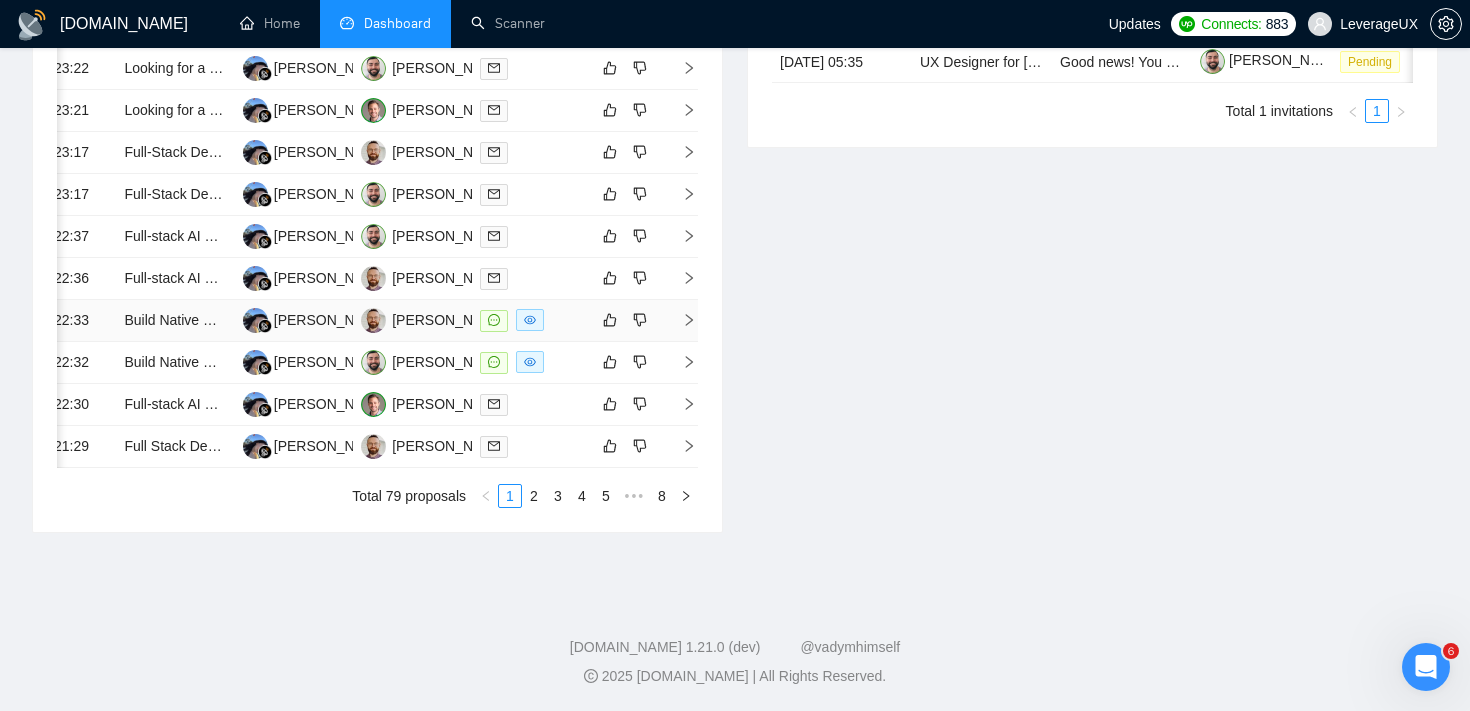 click 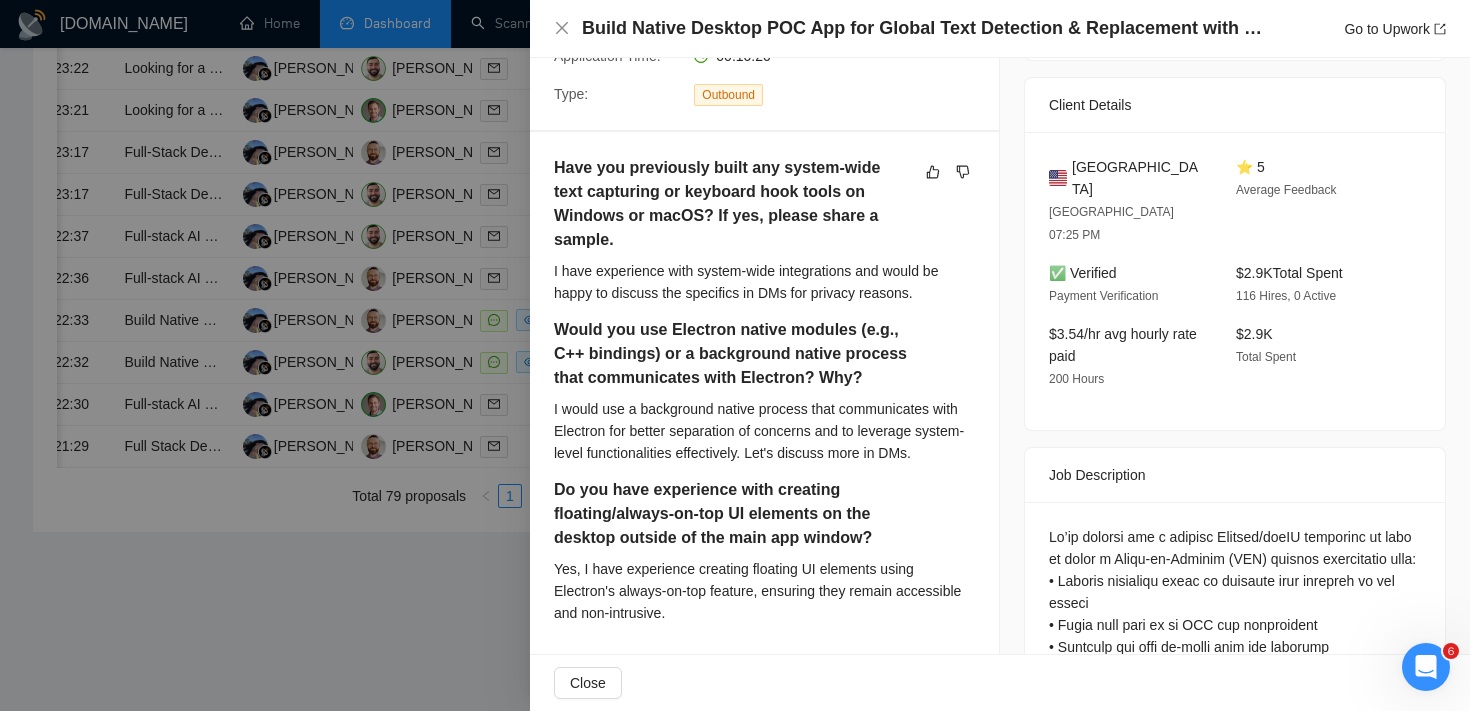 scroll, scrollTop: 470, scrollLeft: 0, axis: vertical 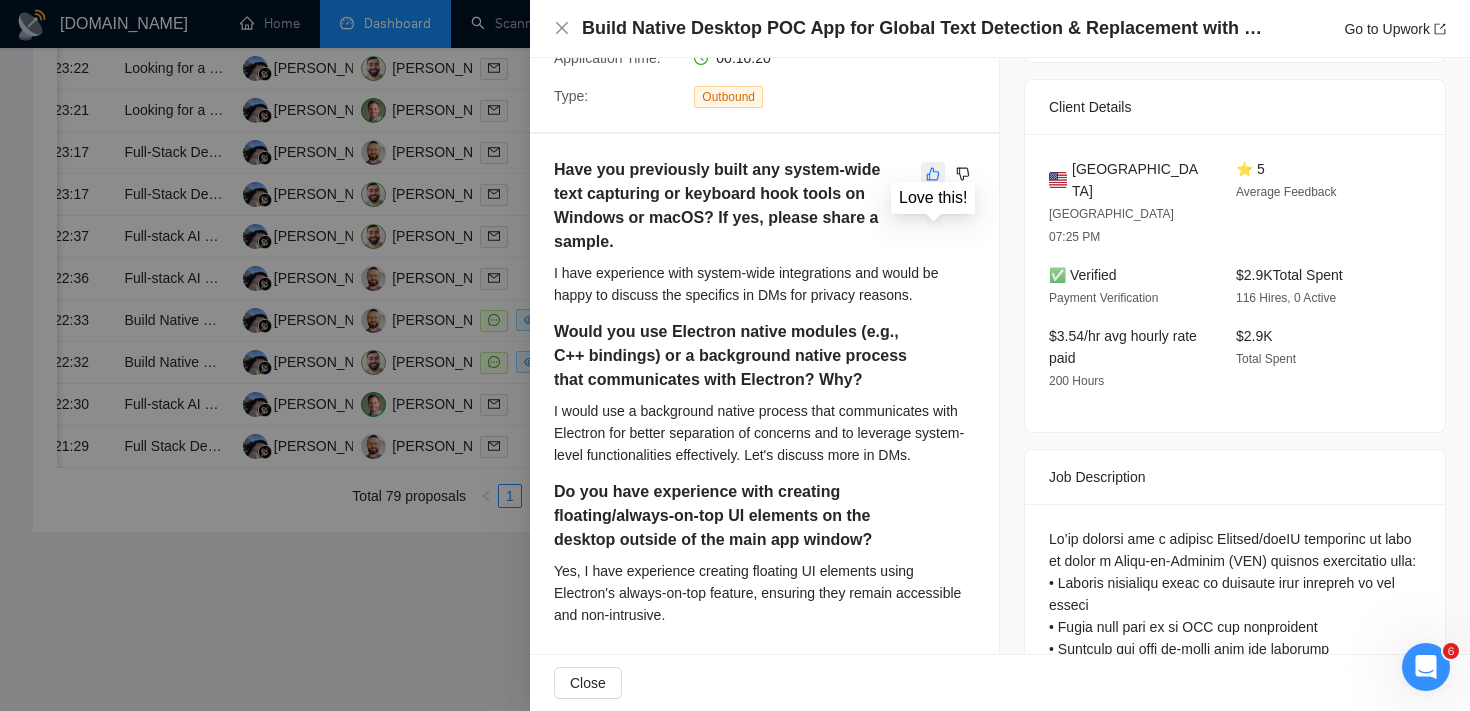 click 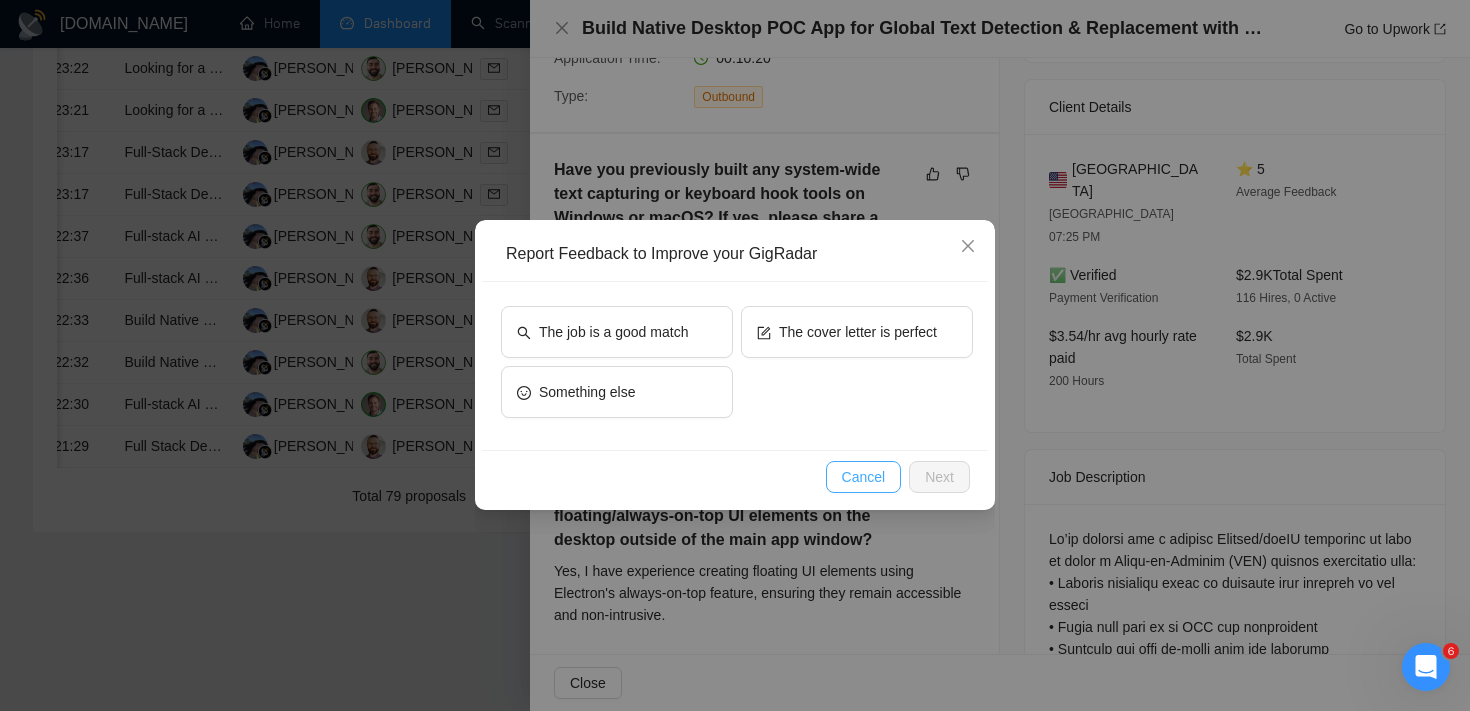click on "Cancel" at bounding box center (864, 477) 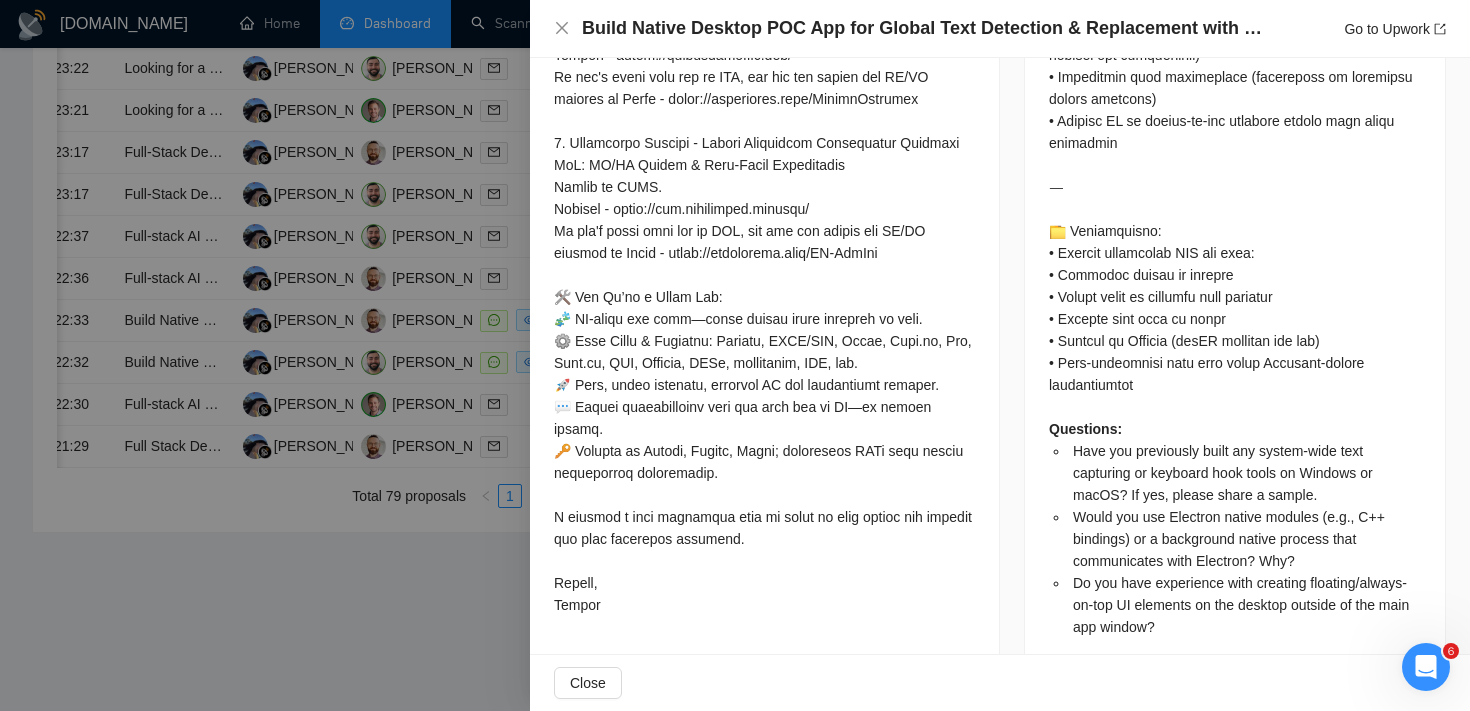 scroll, scrollTop: 1525, scrollLeft: 0, axis: vertical 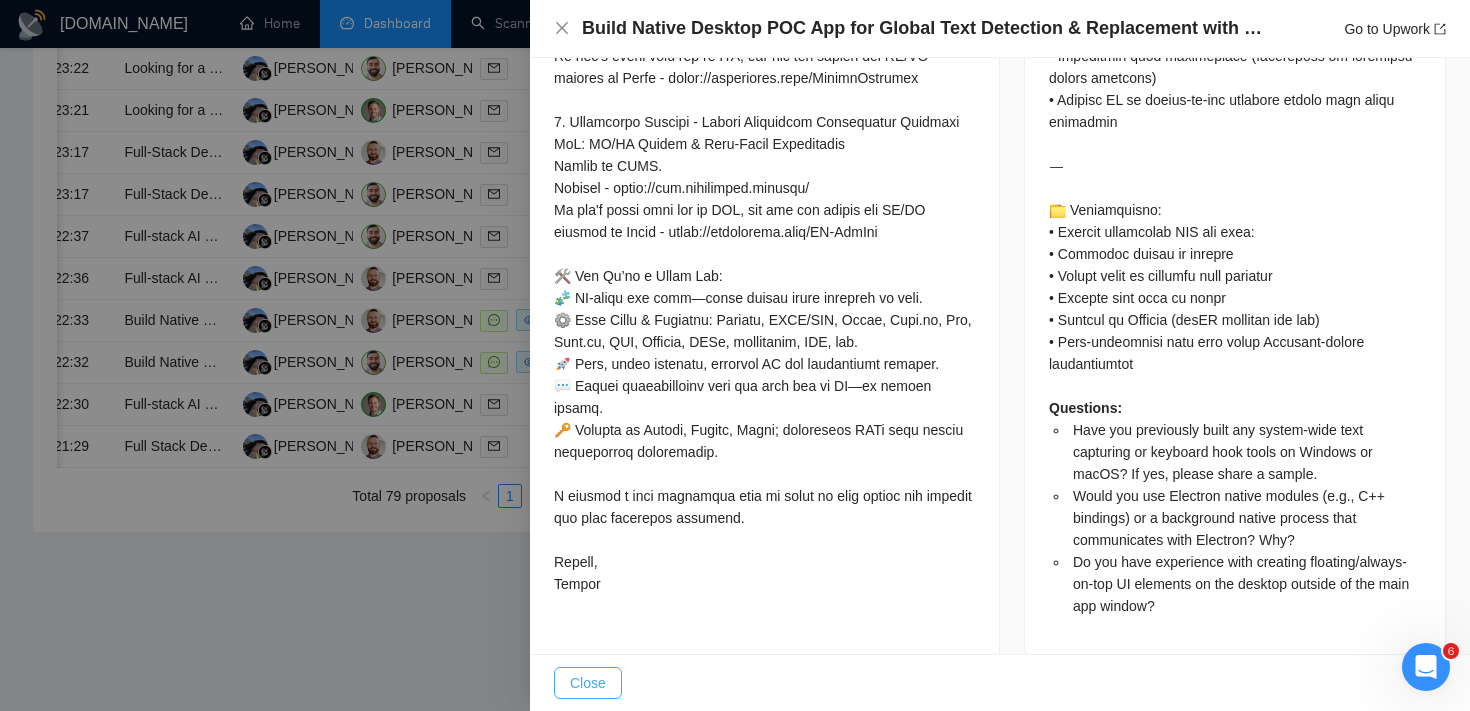 click on "Close" at bounding box center [588, 683] 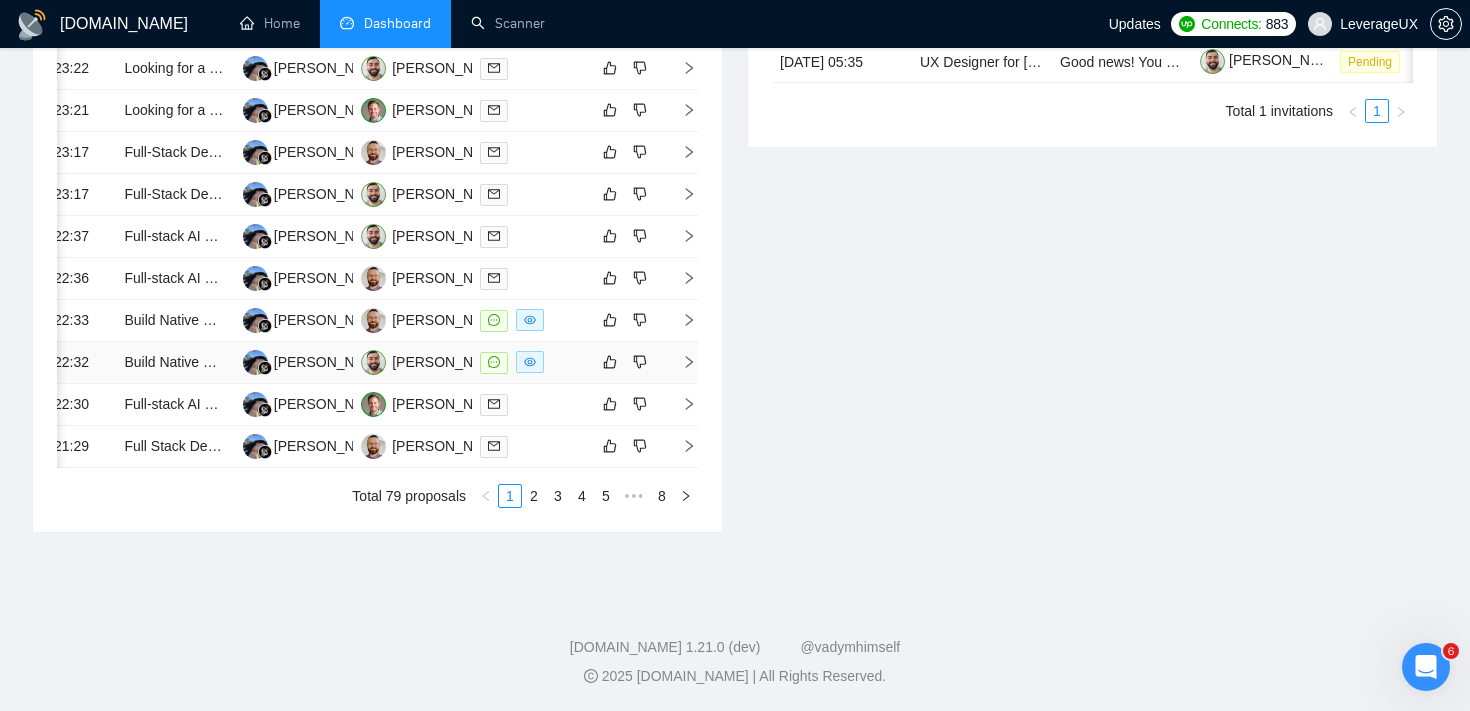 click 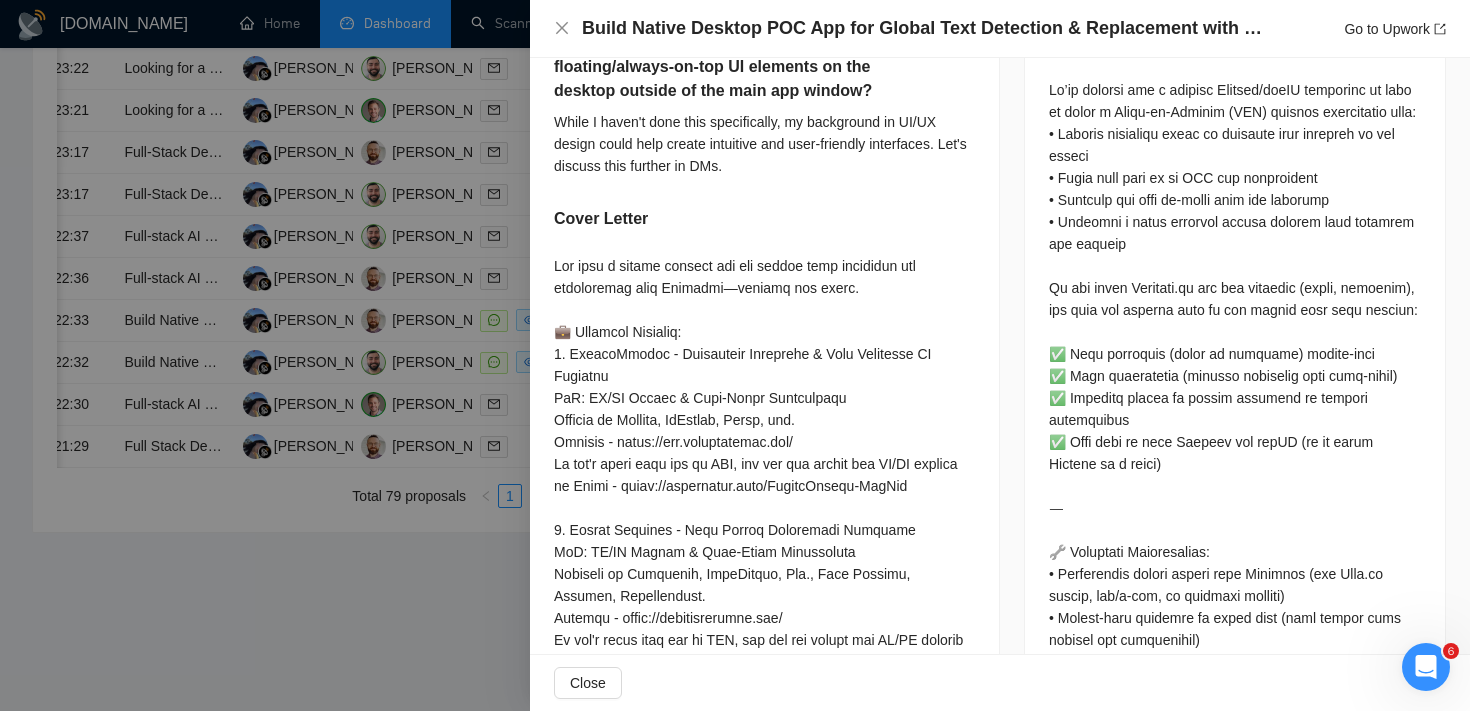 scroll, scrollTop: 1525, scrollLeft: 0, axis: vertical 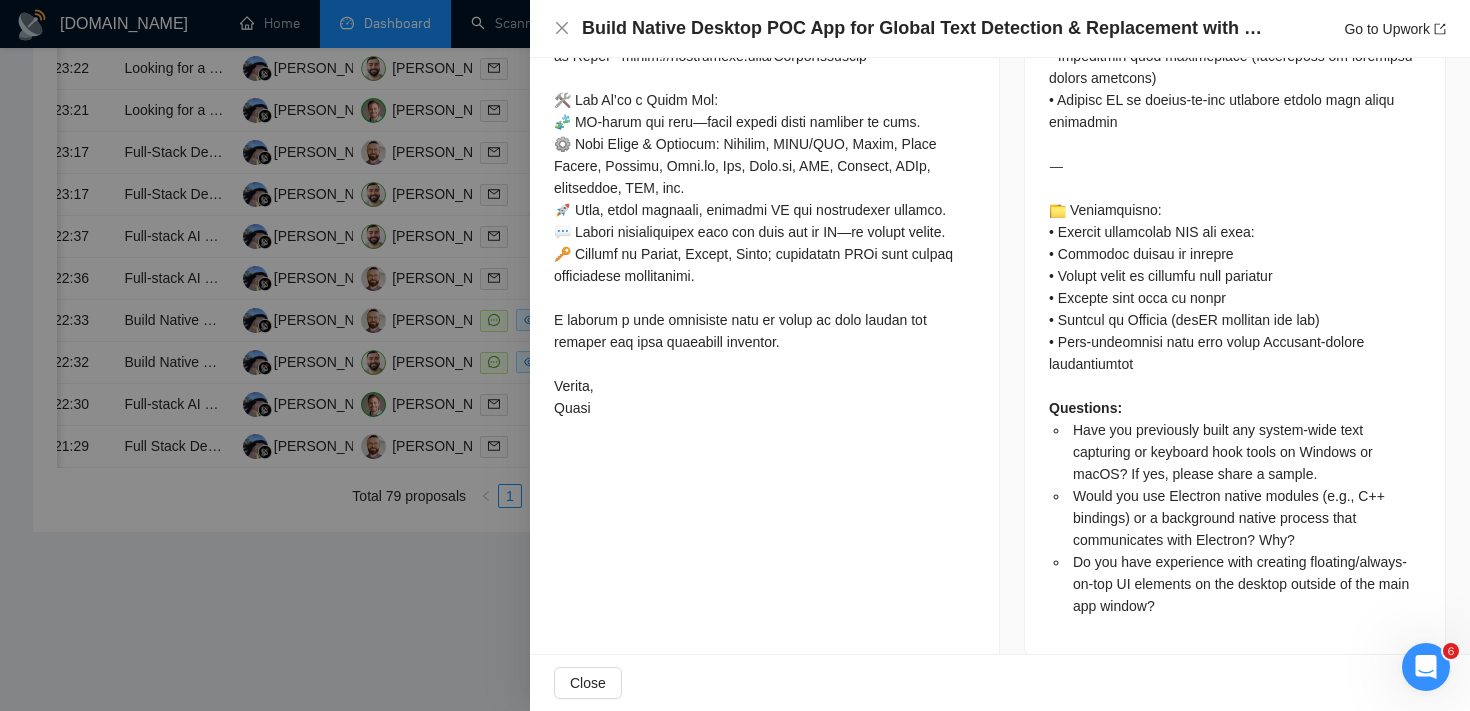 click at bounding box center (735, 355) 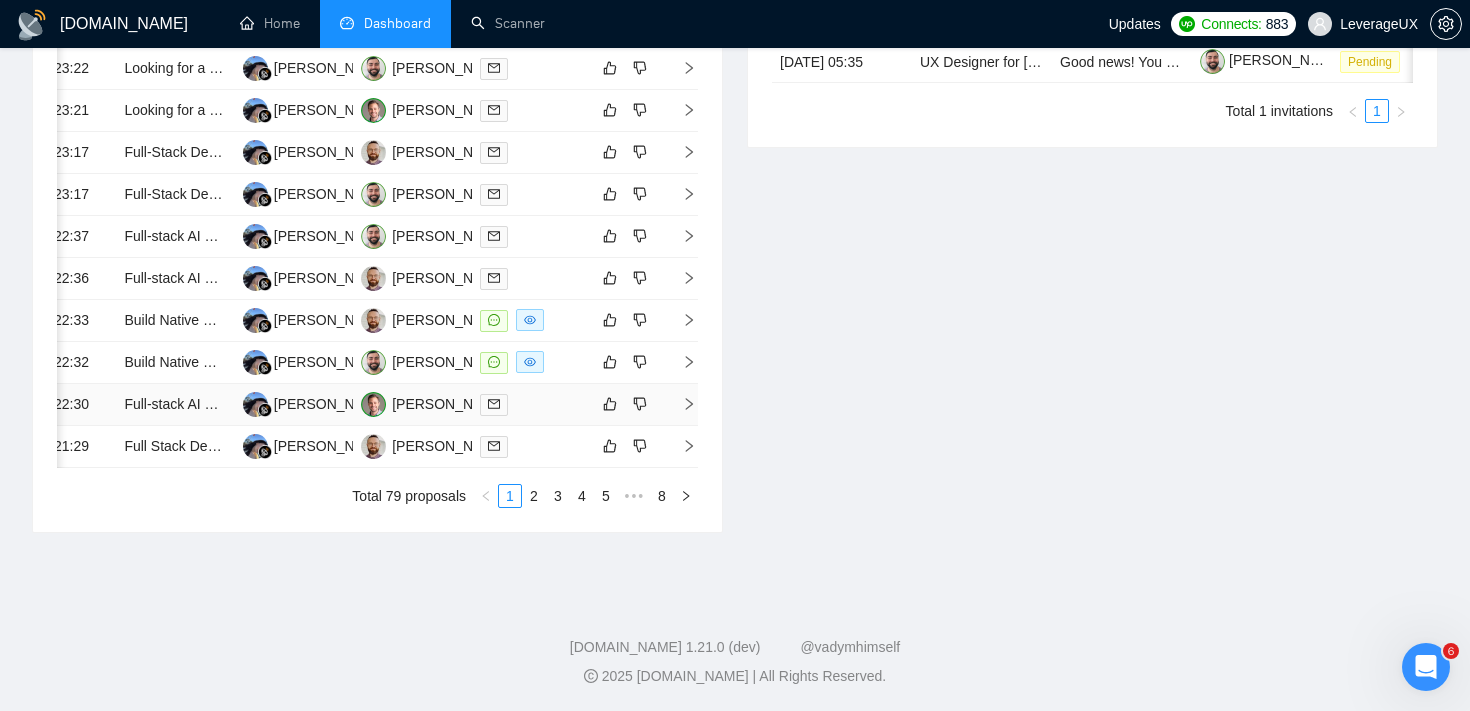 click 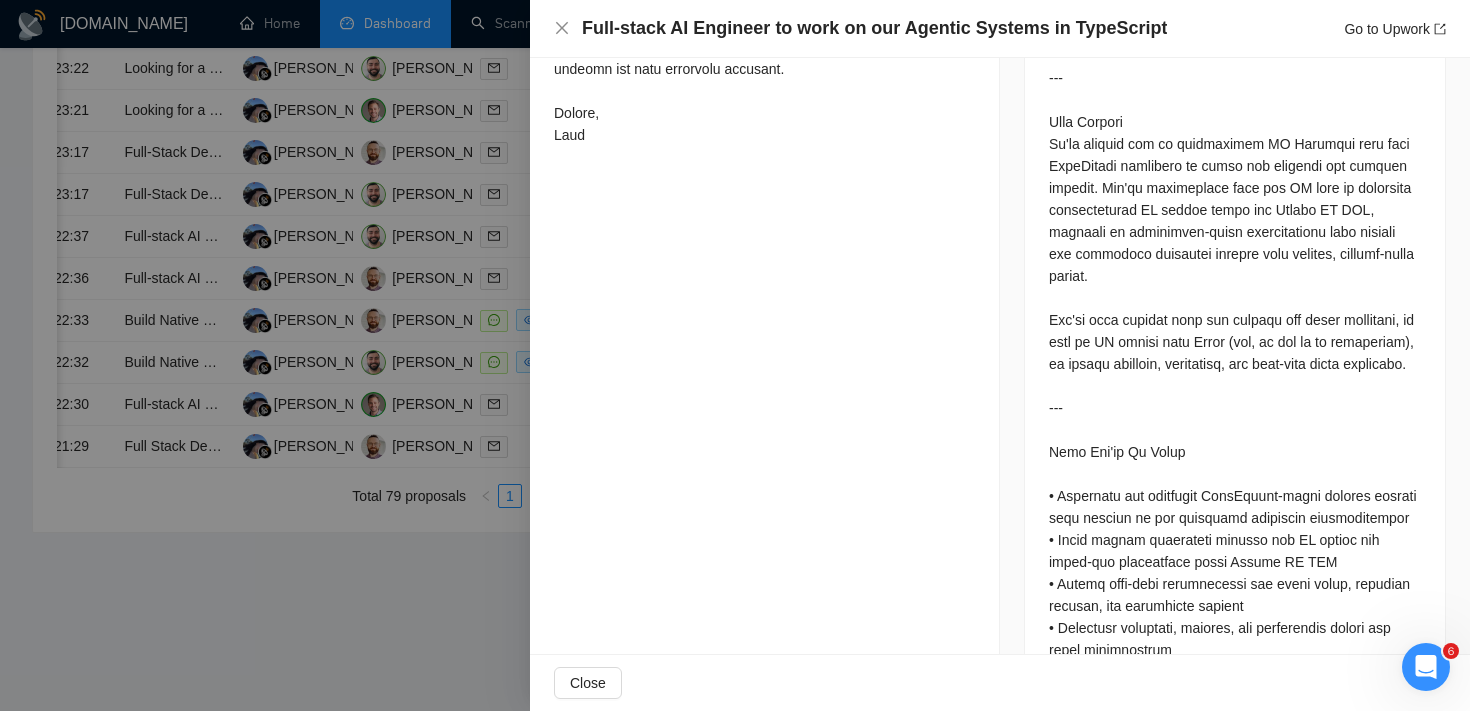 scroll, scrollTop: 1374, scrollLeft: 0, axis: vertical 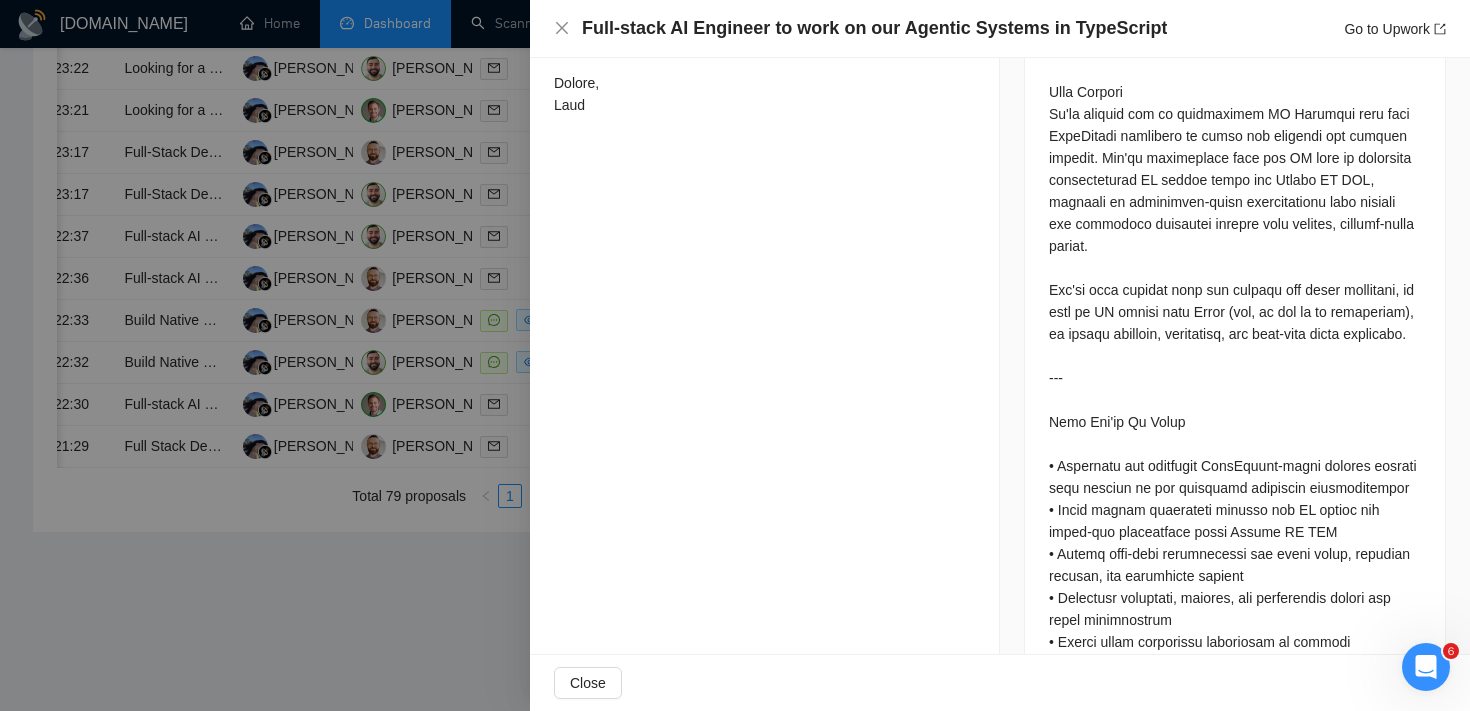 click at bounding box center (735, 355) 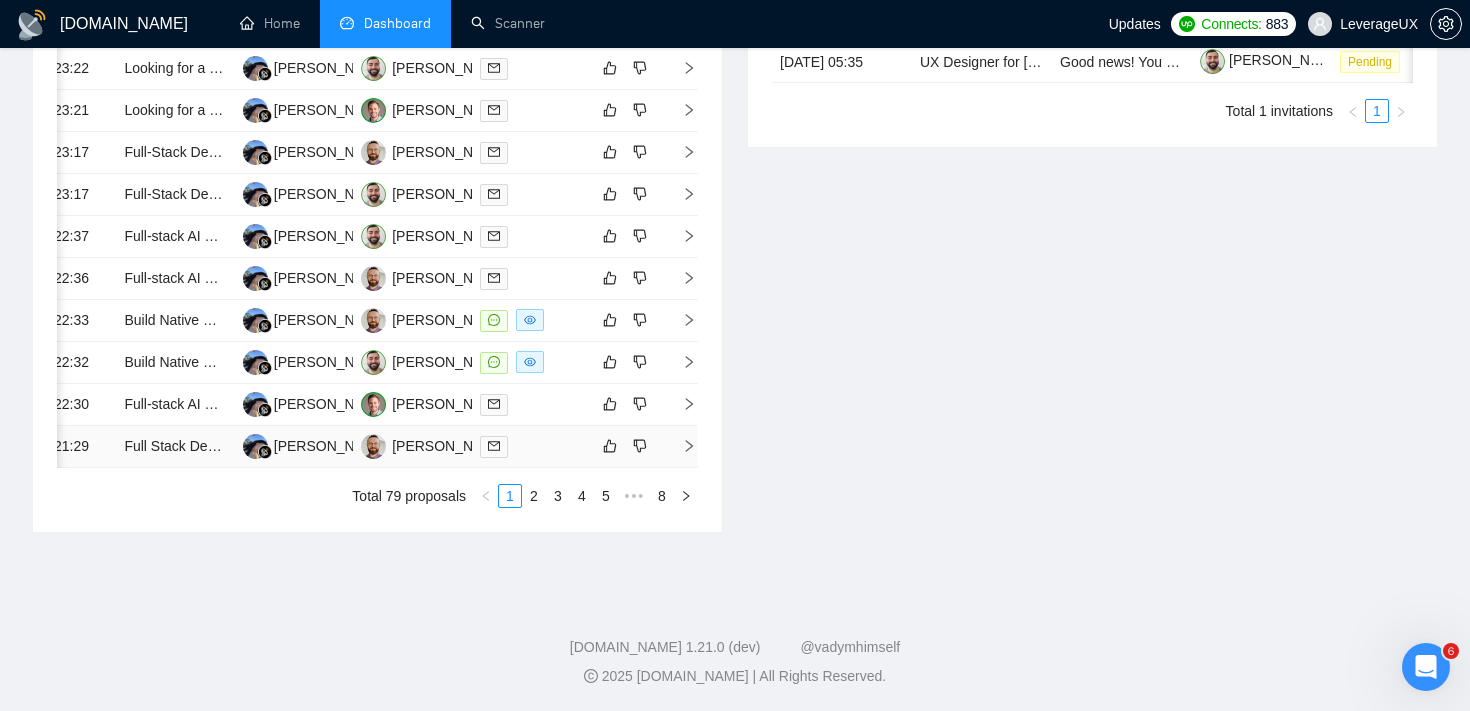 click 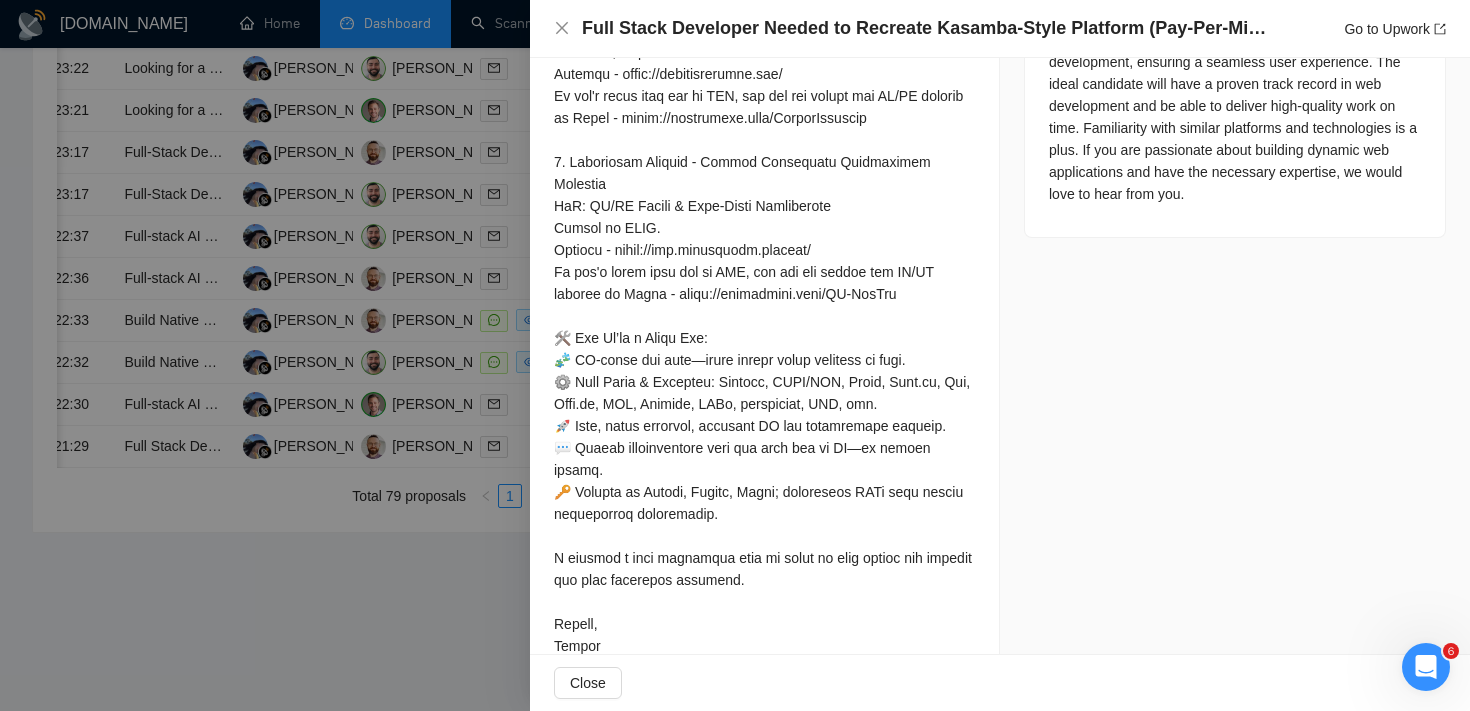 scroll, scrollTop: 999, scrollLeft: 0, axis: vertical 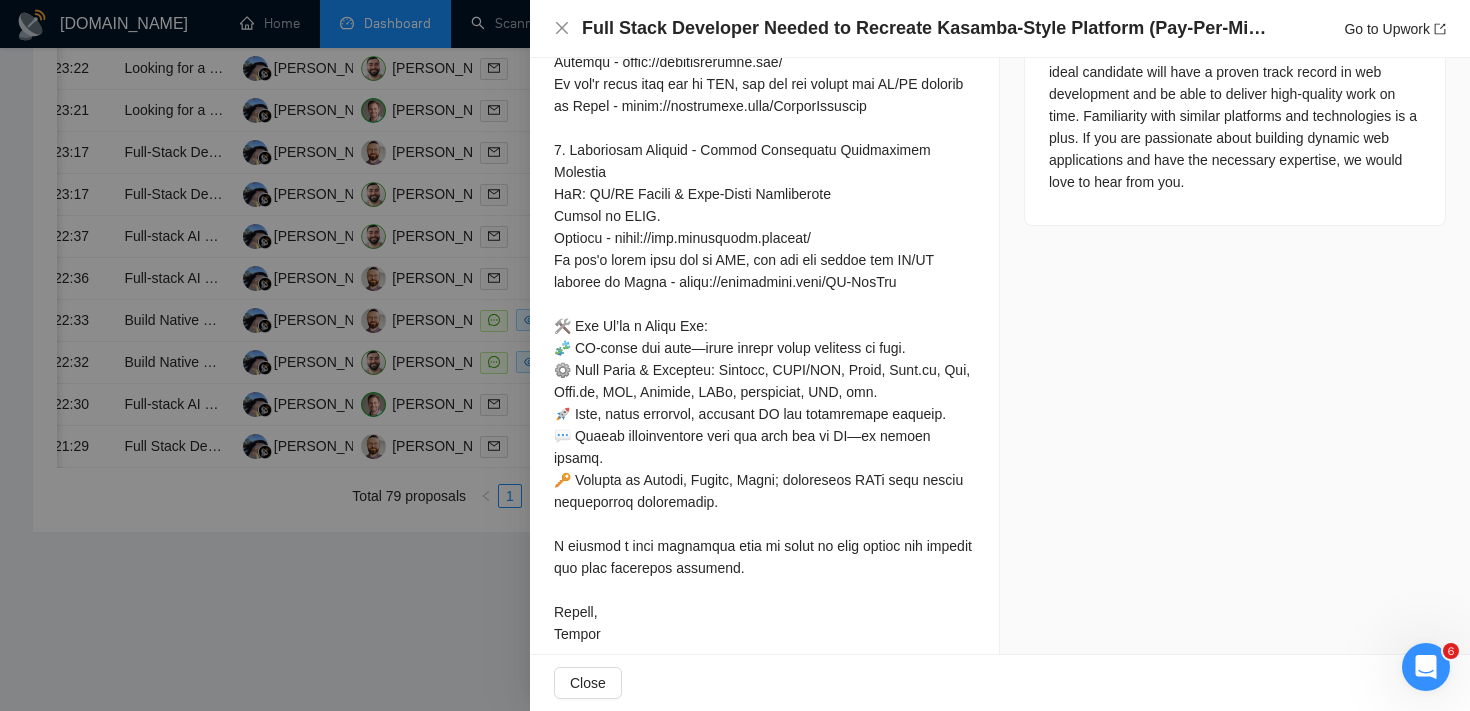 click at bounding box center [735, 355] 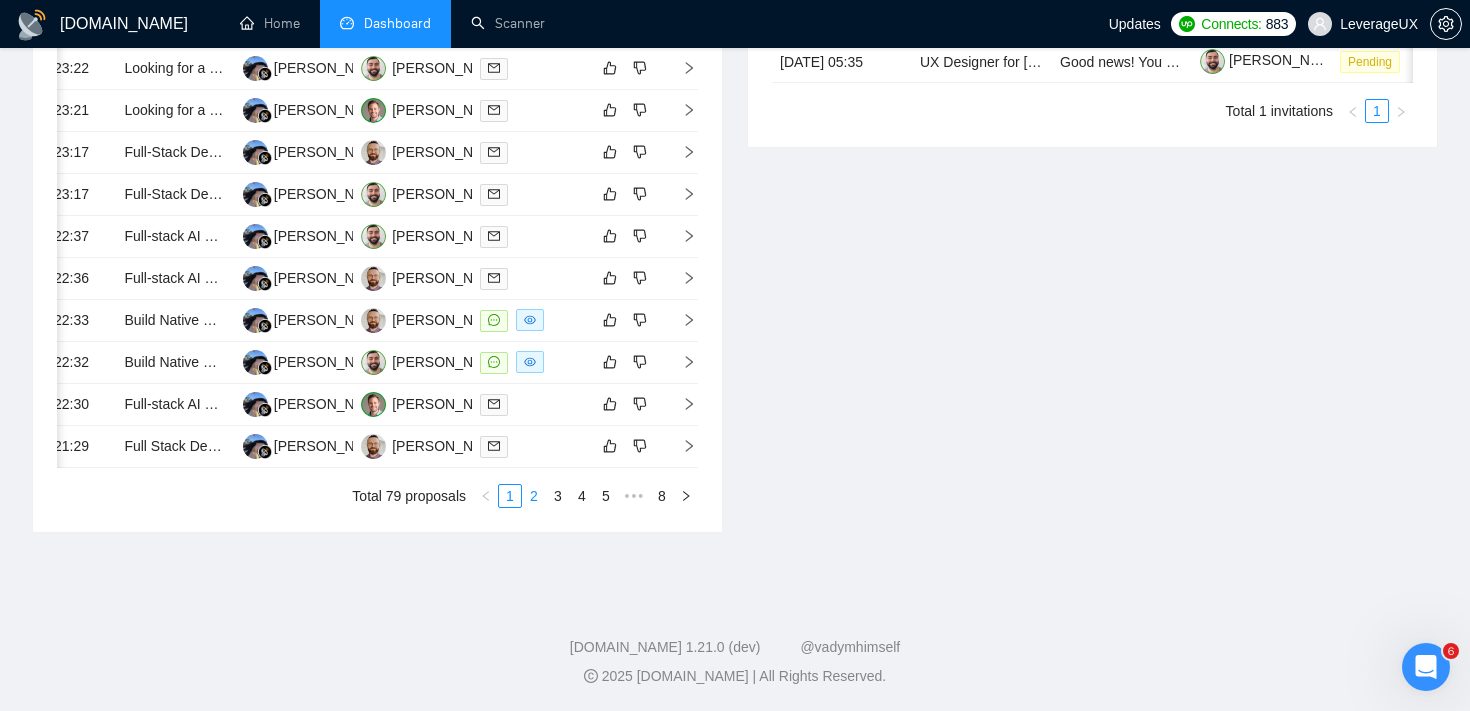 click on "2" at bounding box center (534, 496) 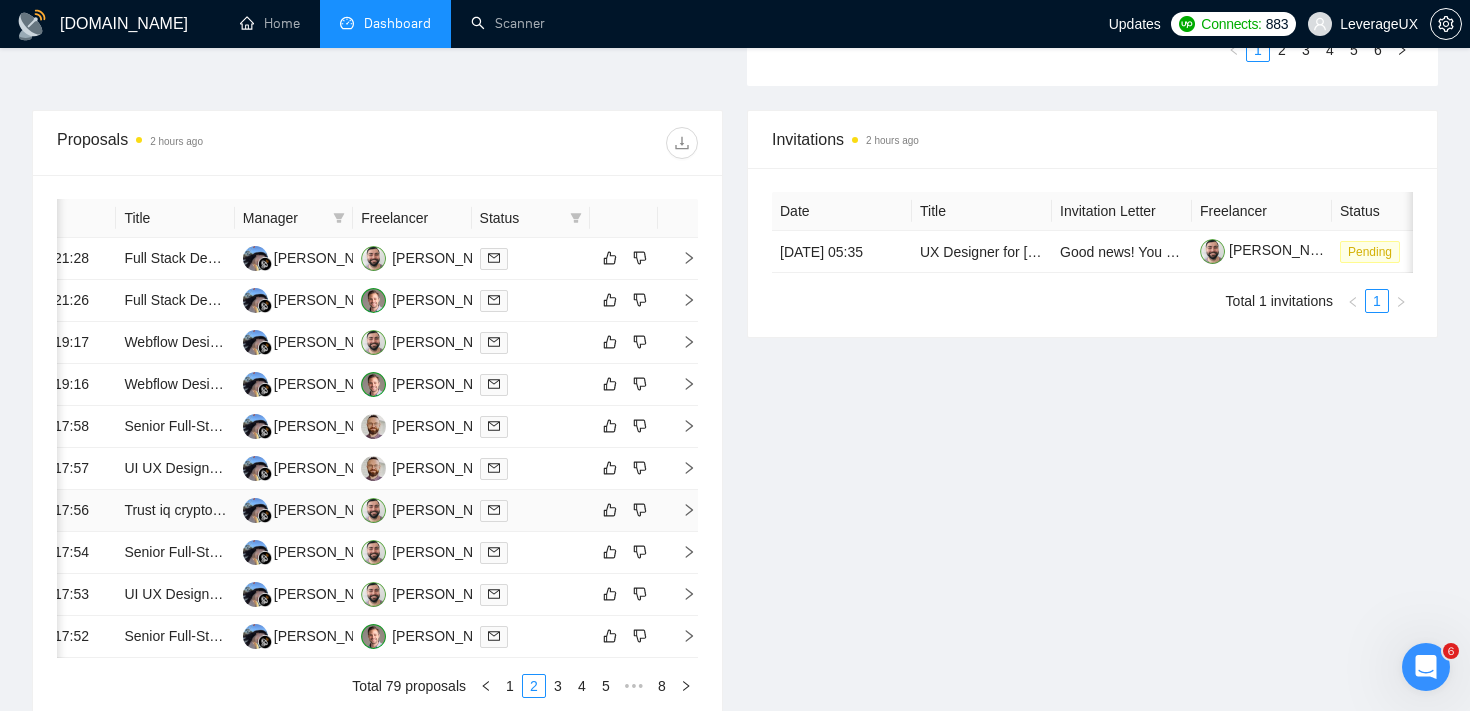 scroll, scrollTop: 718, scrollLeft: 0, axis: vertical 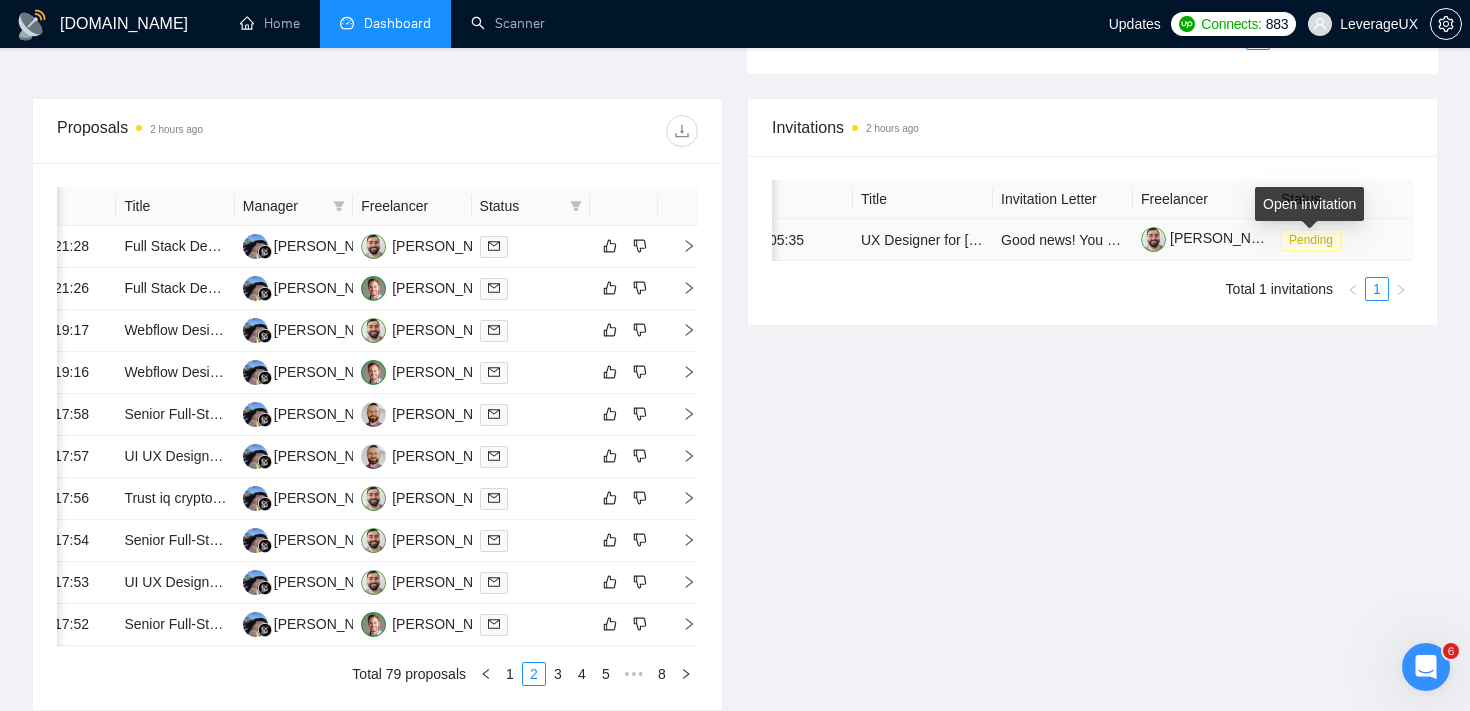 click on "Pending" at bounding box center (1311, 240) 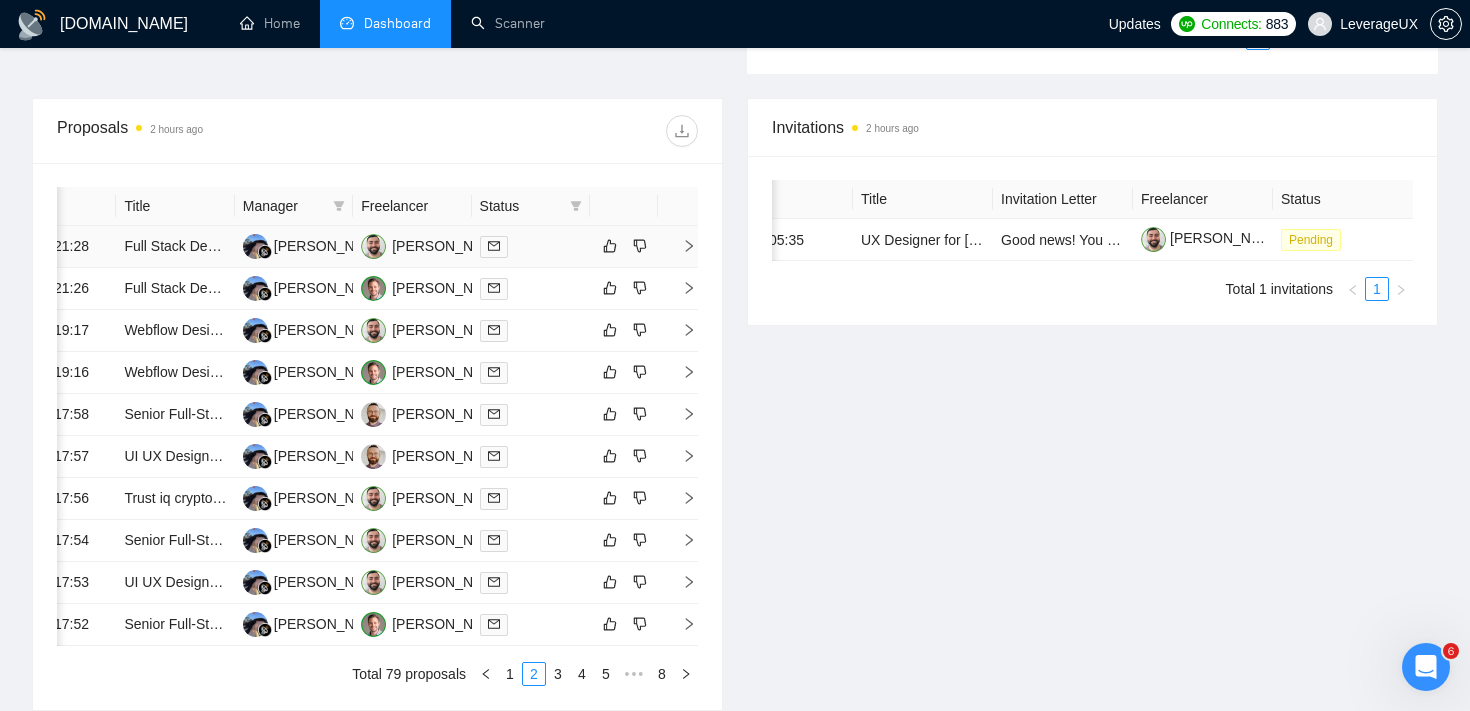 click 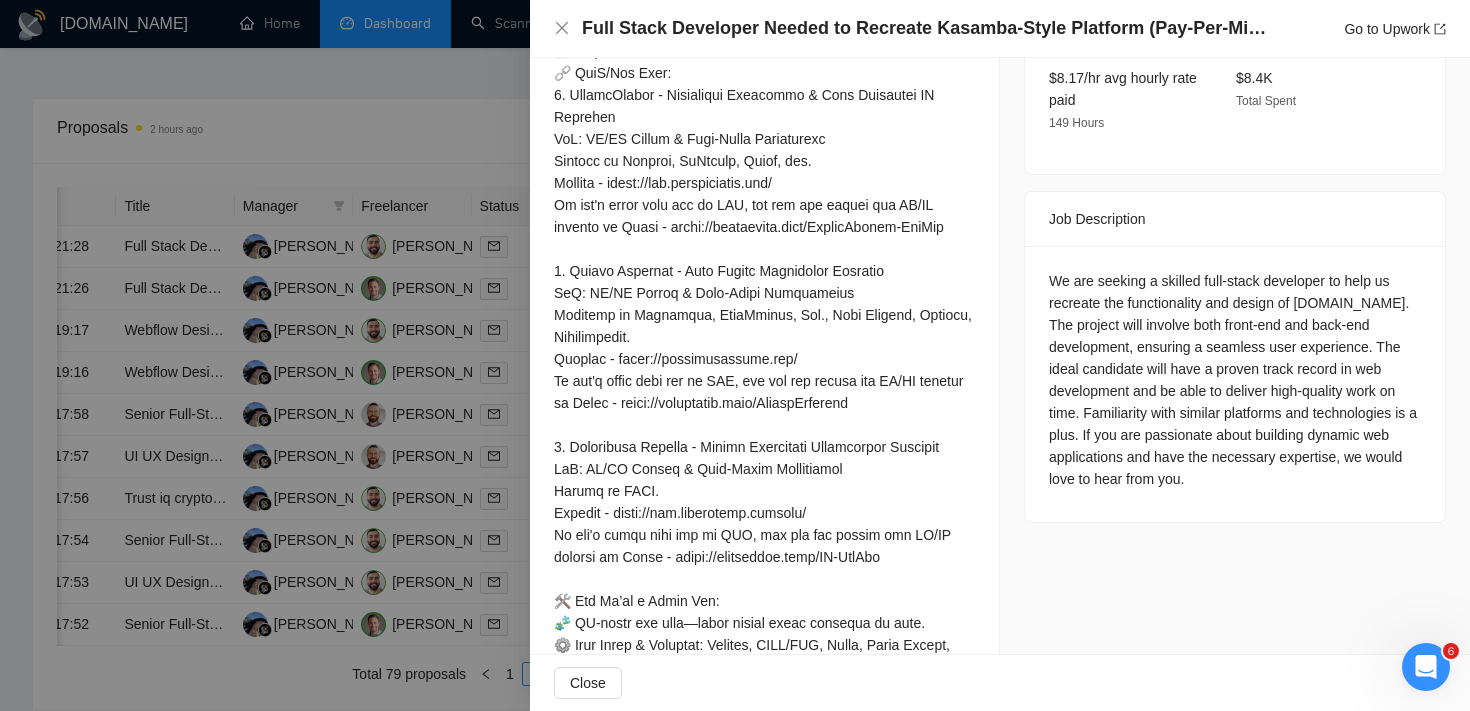 scroll, scrollTop: 1021, scrollLeft: 0, axis: vertical 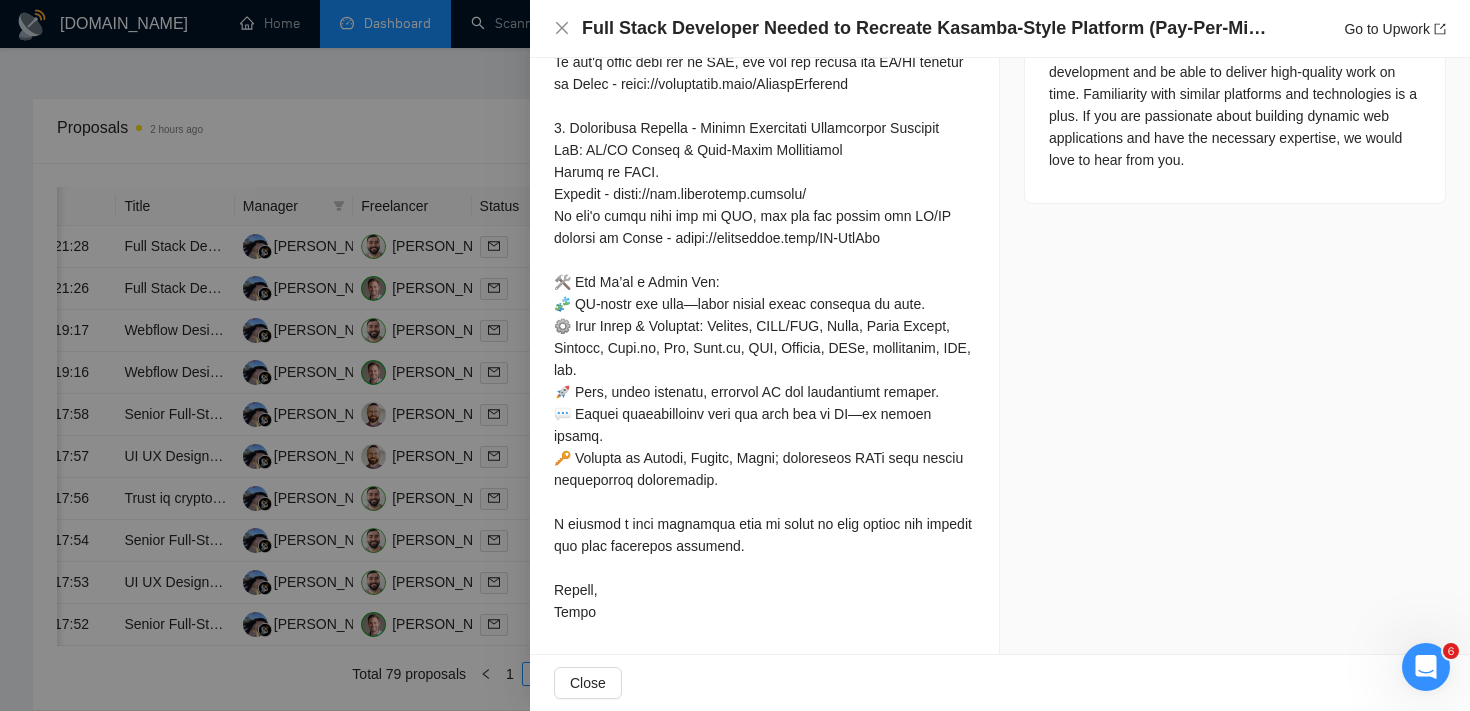 click at bounding box center (735, 355) 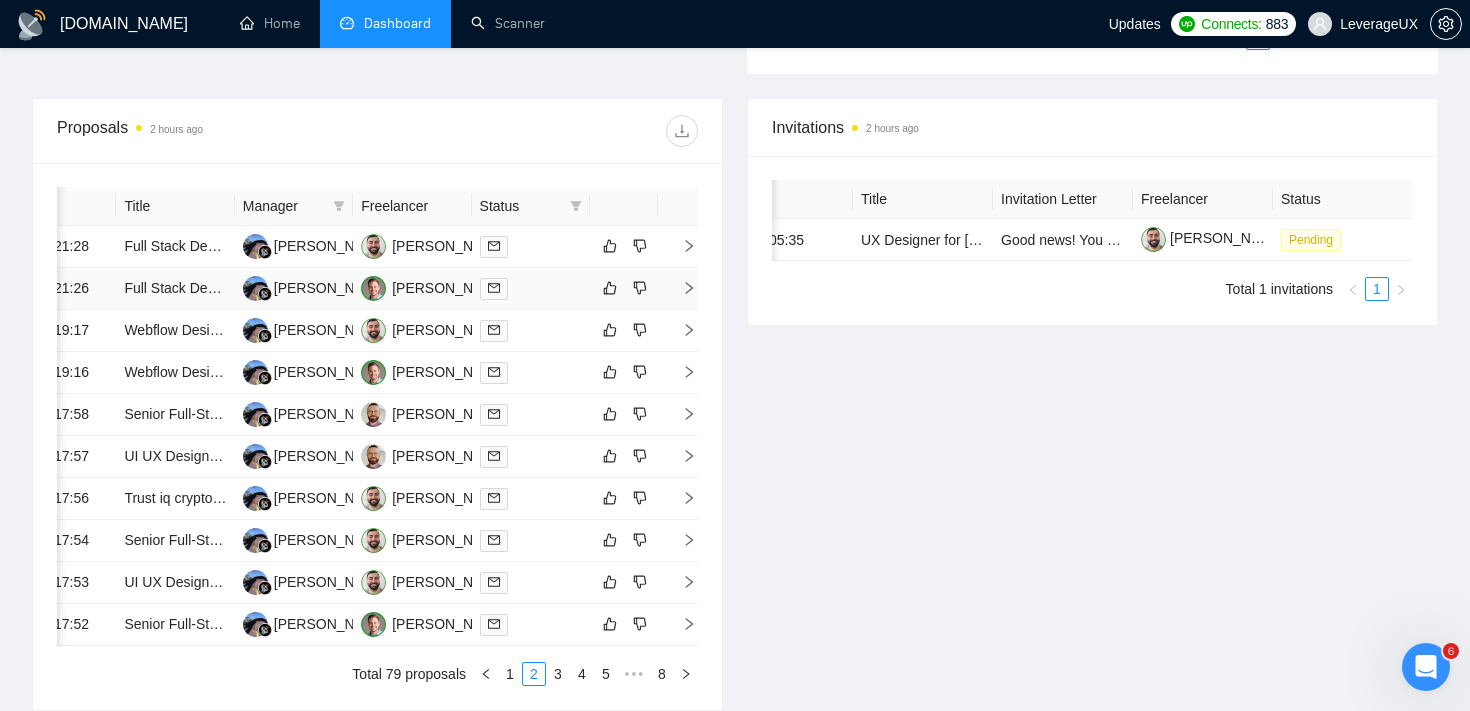 click 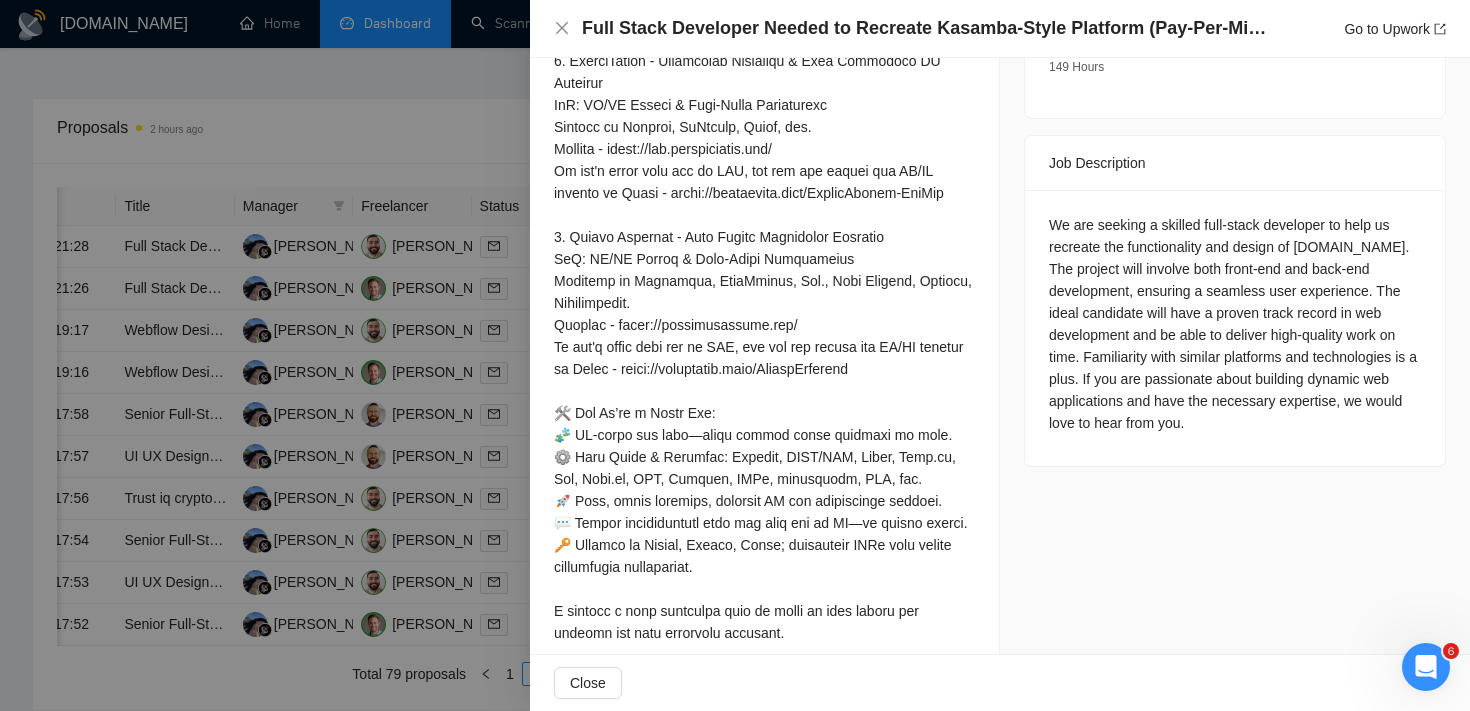 scroll, scrollTop: 845, scrollLeft: 0, axis: vertical 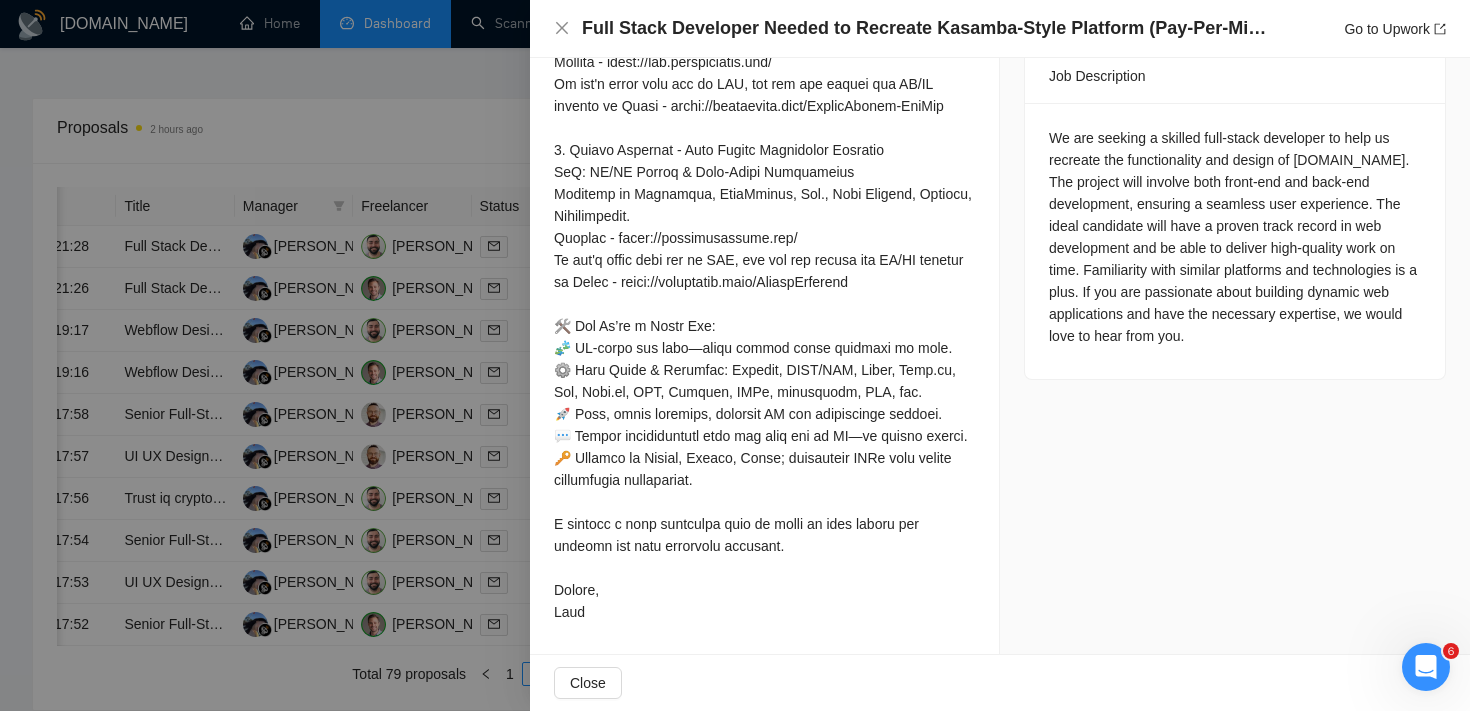 click at bounding box center (735, 355) 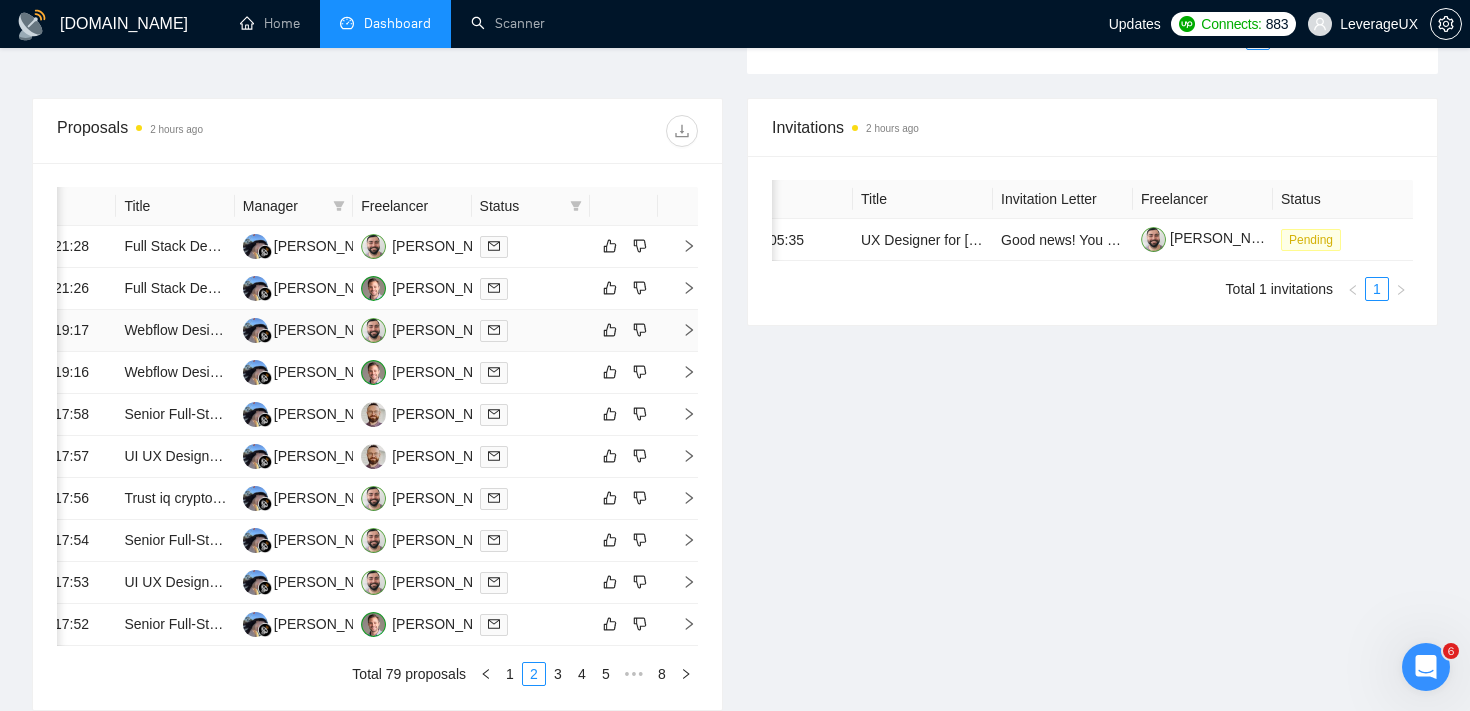 click 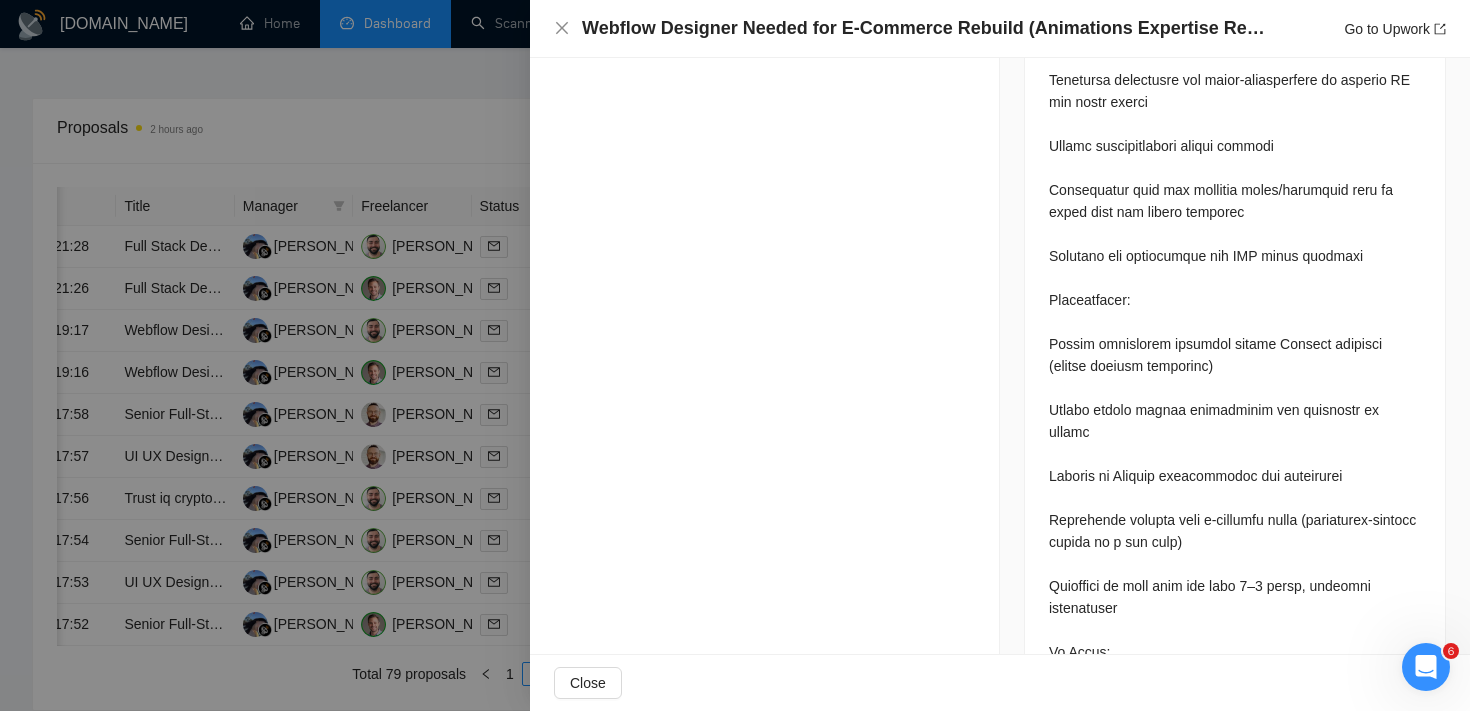 scroll, scrollTop: 1581, scrollLeft: 0, axis: vertical 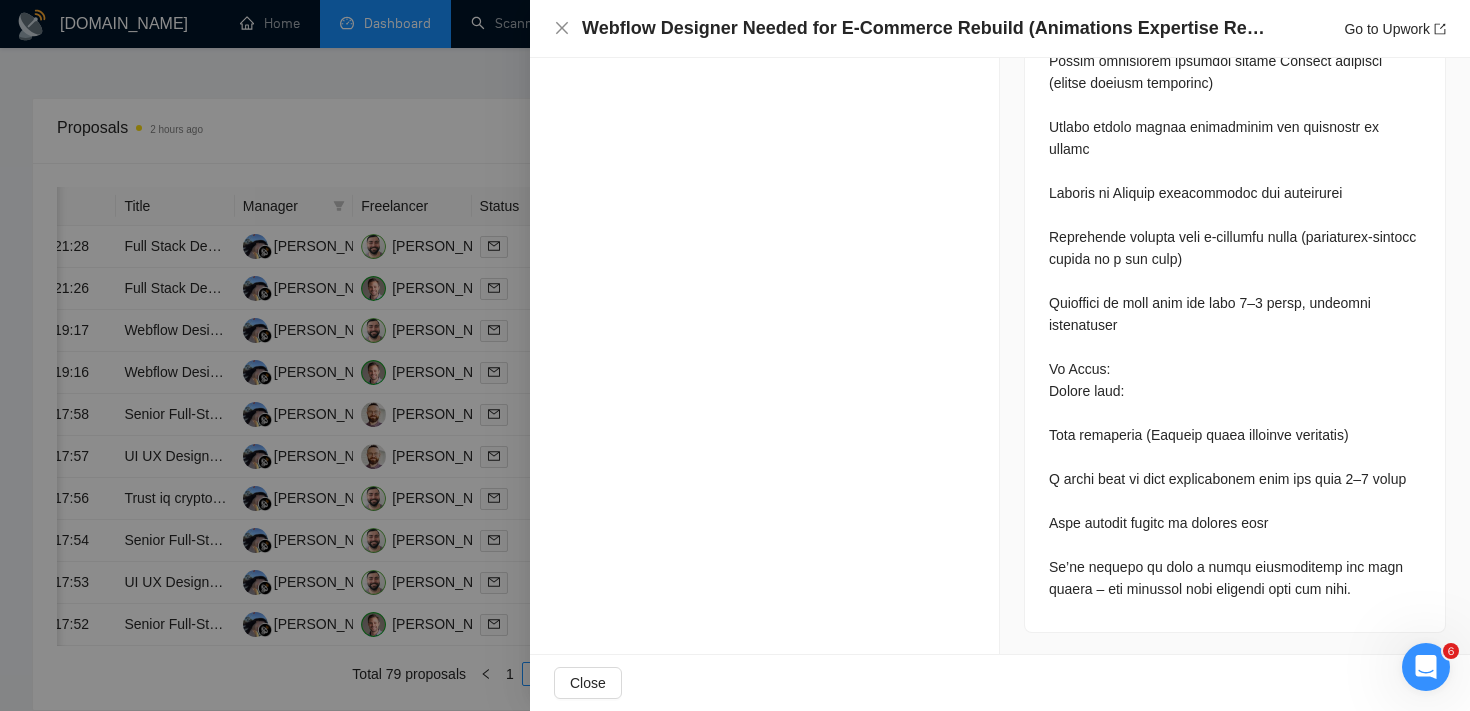 click at bounding box center [735, 355] 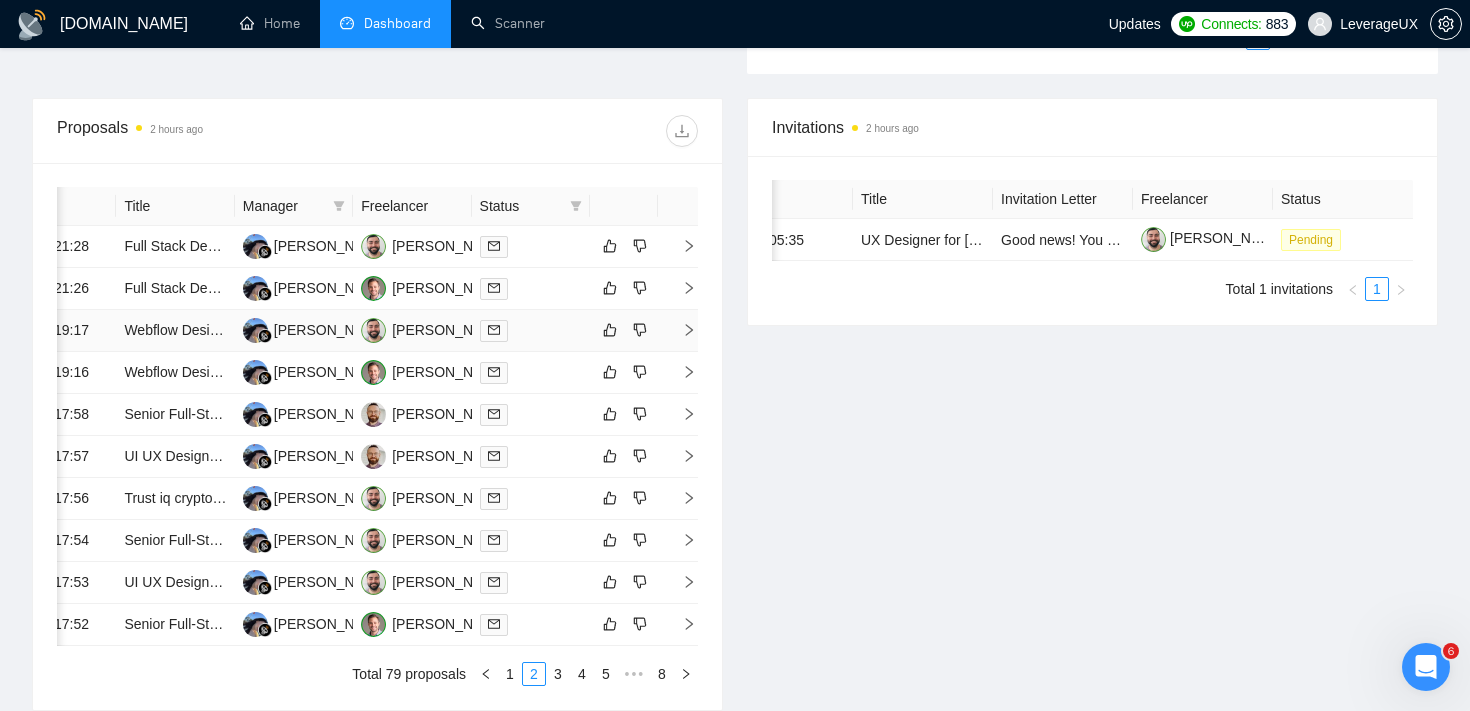 click 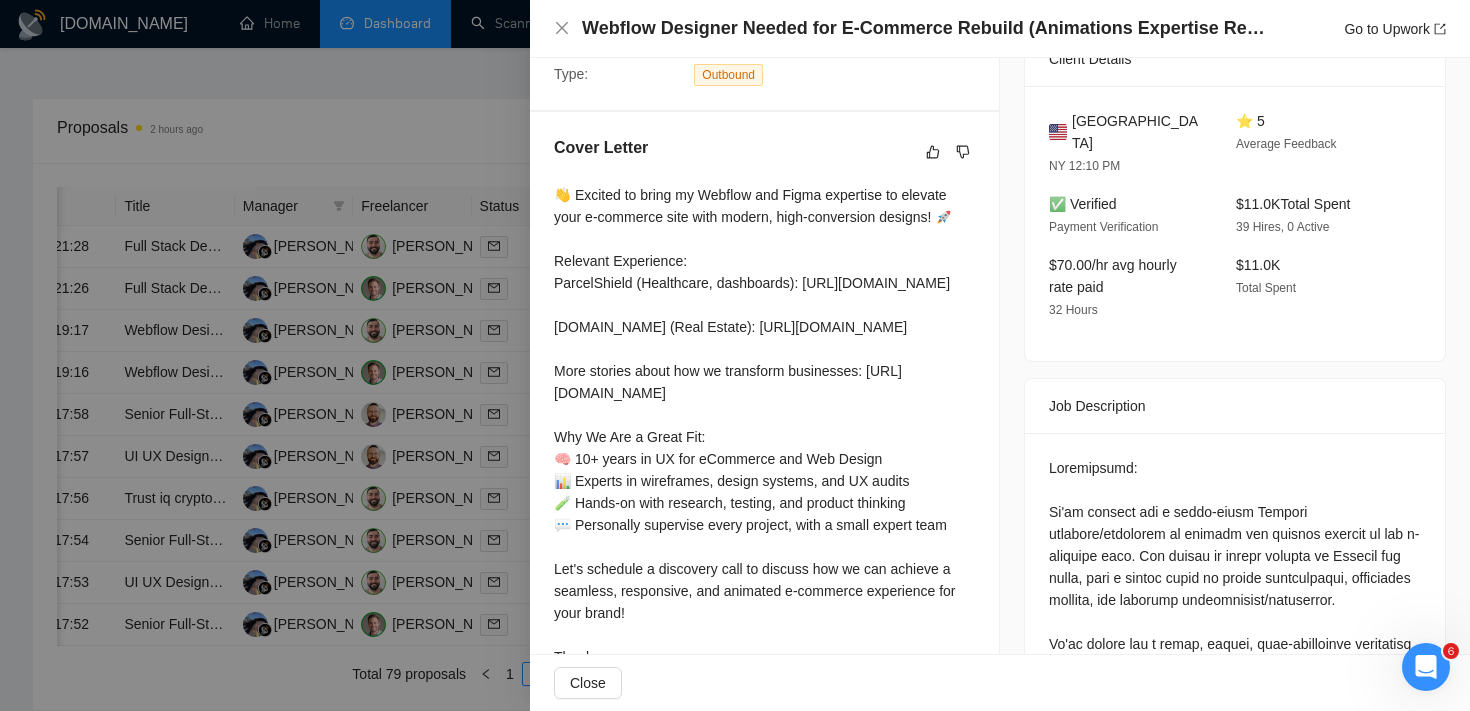 scroll, scrollTop: 485, scrollLeft: 0, axis: vertical 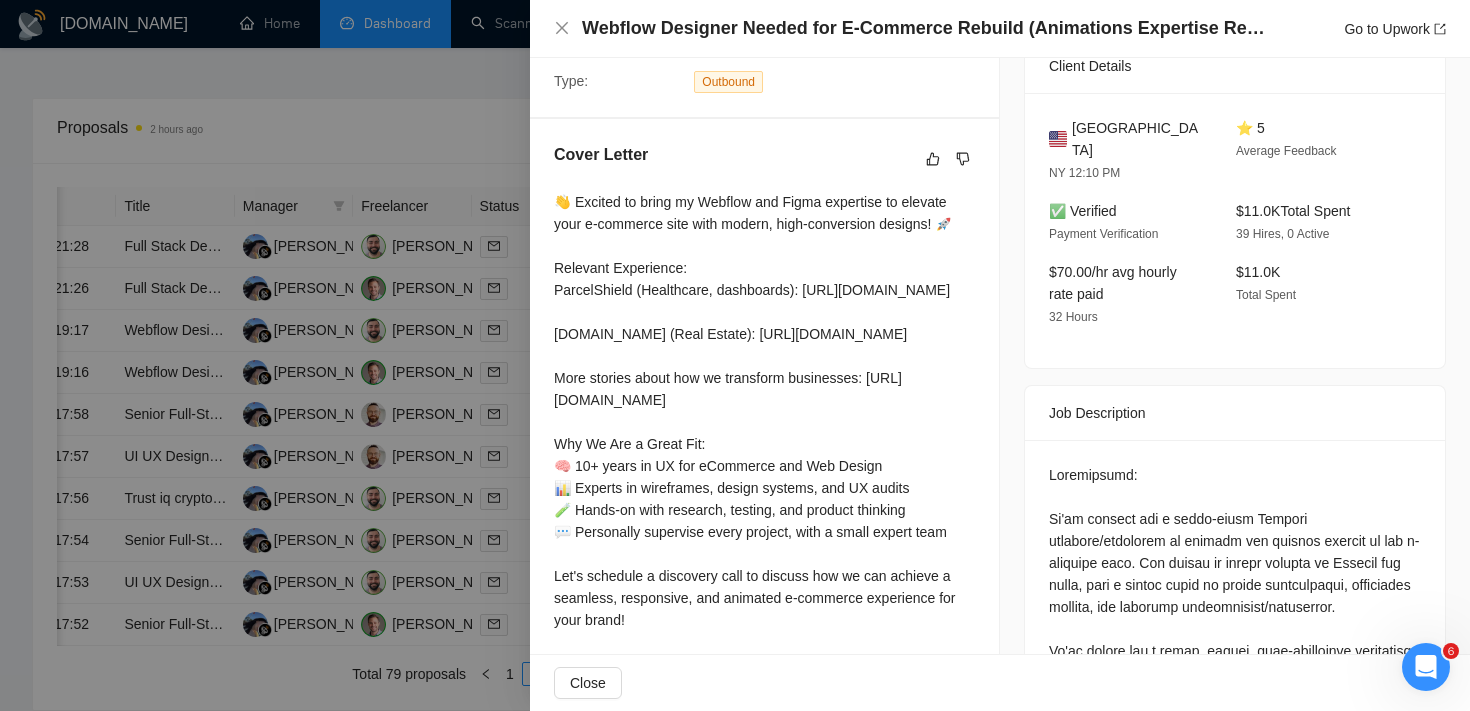 click at bounding box center (735, 355) 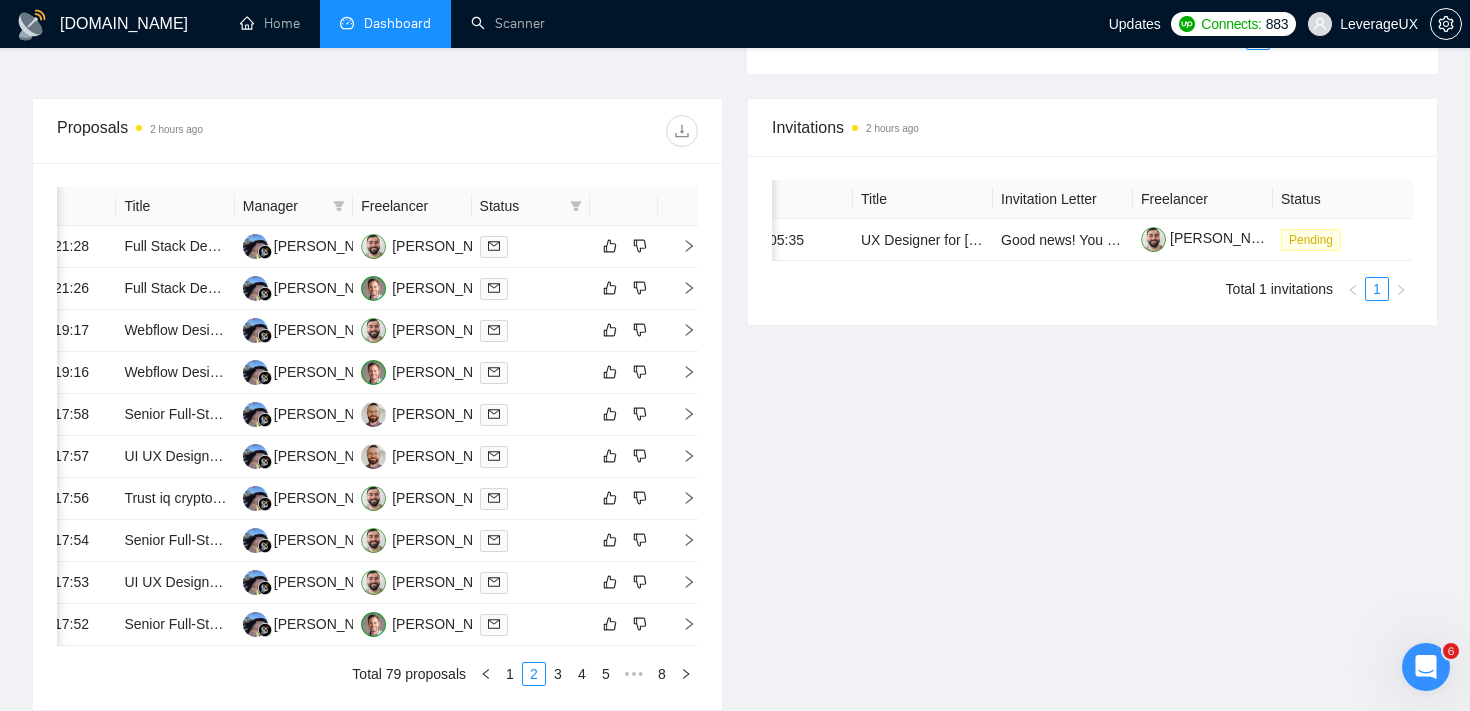 click on "Date Title Manager Freelancer Status               [DATE] 21:28 Full Stack Developer Needed to Recreate Kasamba-Style Platform (Pay-Per-Minute, Expert Directory) [PERSON_NAME] Leshchyk [DATE] 21:26 Full Stack Developer Needed to Recreate Kasamba-Style Platform (Pay-Per-Minute, Expert Directory) [PERSON_NAME] [PERSON_NAME] [DATE] 19:17 Webflow Designer Needed for E-Commerce Rebuild (Animations Expertise Required) [PERSON_NAME] [DATE] 19:16 Webflow Designer Needed for E-Commerce Rebuild (Animations Expertise Required) [PERSON_NAME] [PERSON_NAME] [DATE] 17:58 Senior Full-Stack Engineer [PERSON_NAME] [PERSON_NAME] [DATE] 17:57 UI UX Designer, SaaS Designer for Web App [PERSON_NAME] [PERSON_NAME] [DATE] 17:56 Trust iq crypto escrow for wallet to wallet [PERSON_NAME] [DATE] 17:54 Senior Full-Stack Engineer [PERSON_NAME] [DATE] 17:53 UI UX Designer, SaaS Designer for Web App [PERSON_NAME] [PERSON_NAME]" at bounding box center (377, 436) 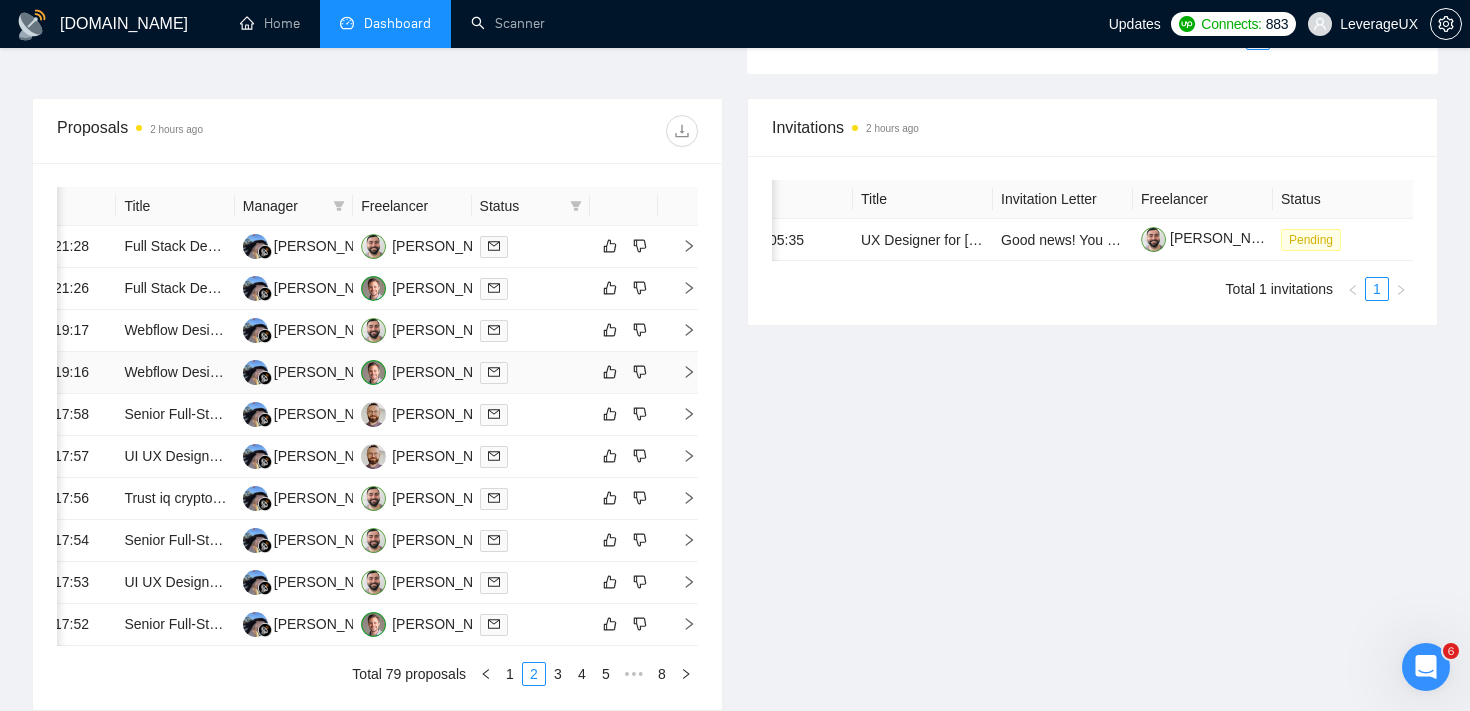 click 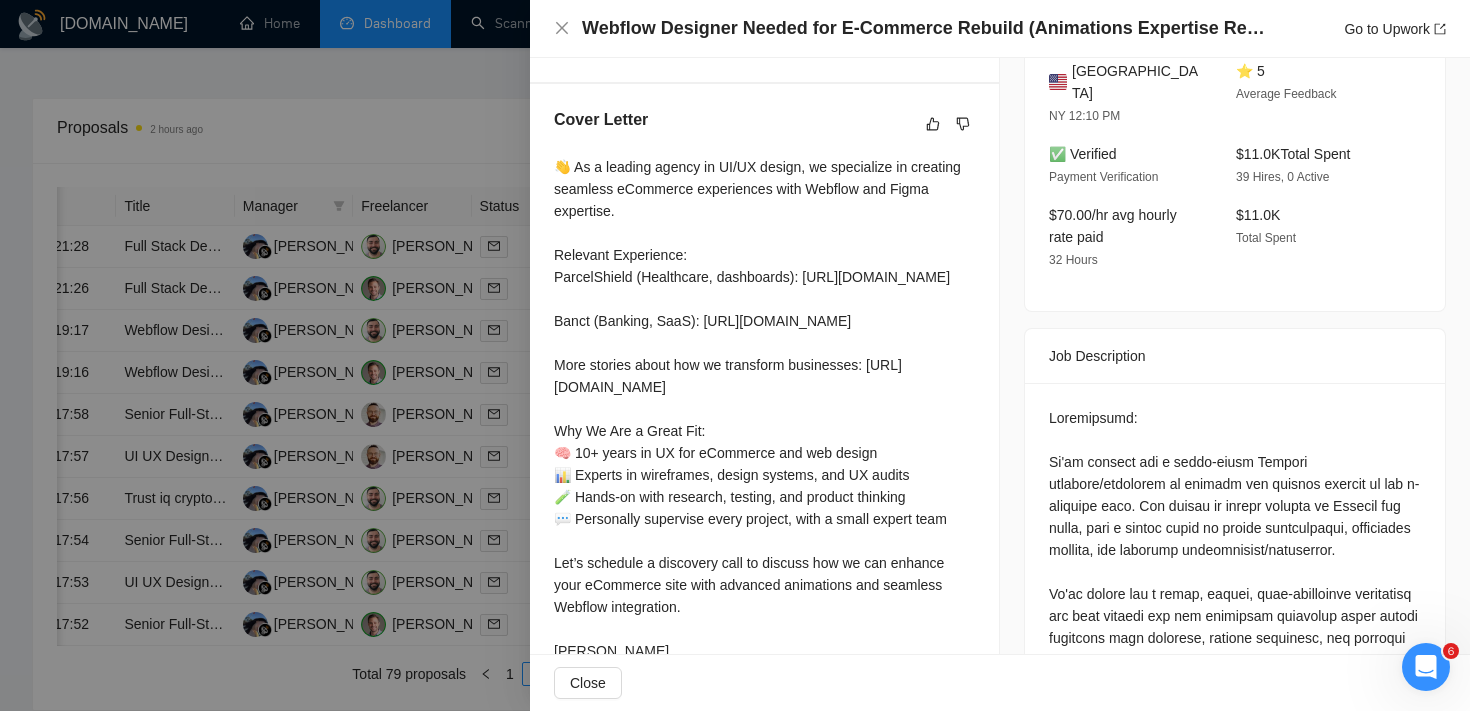 scroll, scrollTop: 547, scrollLeft: 0, axis: vertical 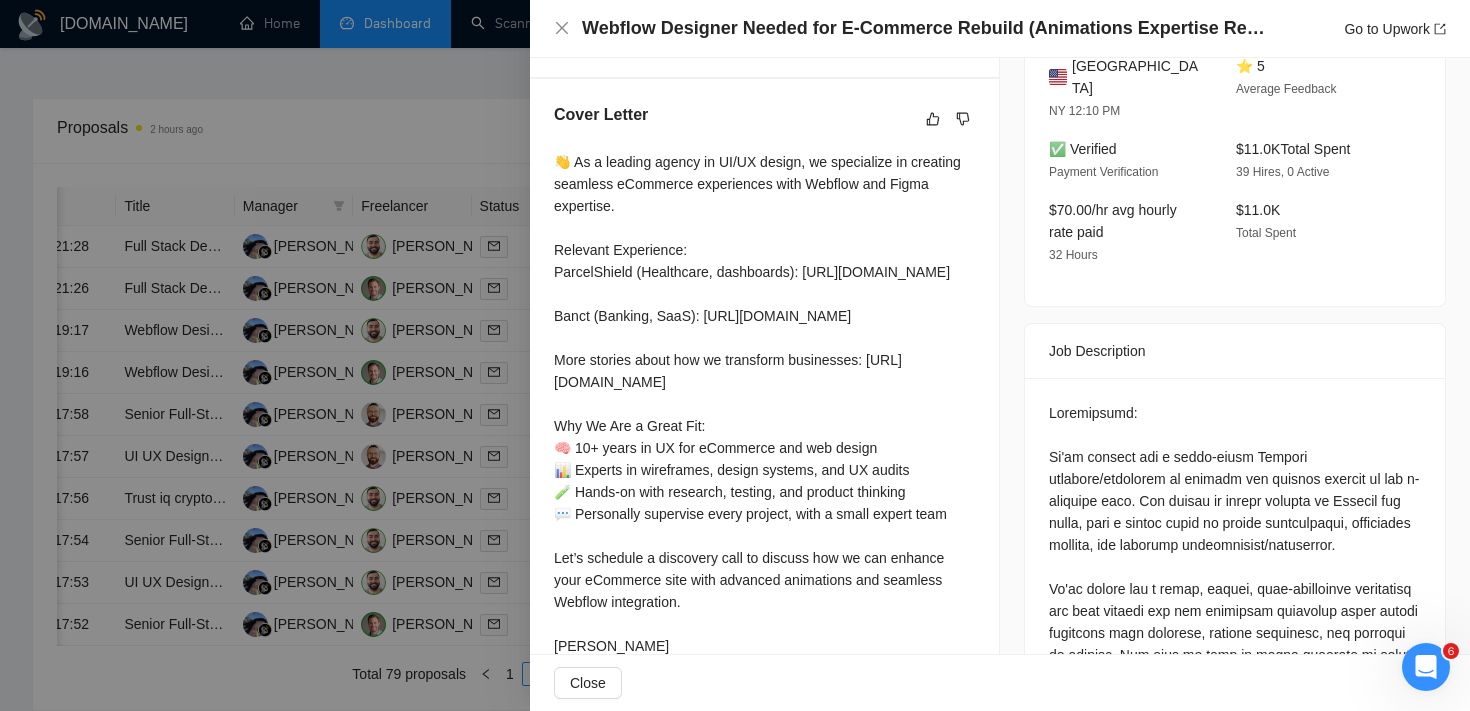 click on "Job Posting Details Overview [DATE] 19:08 Published $35 - $60 Hourly Rate Expert Experience Level Less than 30 hrs/week Hourly 1 to 3 months Project Length 20 Submission Price Skills Web Design Webflow Graphic Design Web Development Front-End Development Client Details [GEOGRAPHIC_DATA] [GEOGRAPHIC_DATA] 12:10 PM  ⭐ 5 Average Feedback ✅ Verified Payment Verification $11.0K  Total Spent 39 Hires, 0 Active $70.00/hr avg hourly rate paid 32 Hours $11.0K Total Spent Job Description" at bounding box center (1235, 601) 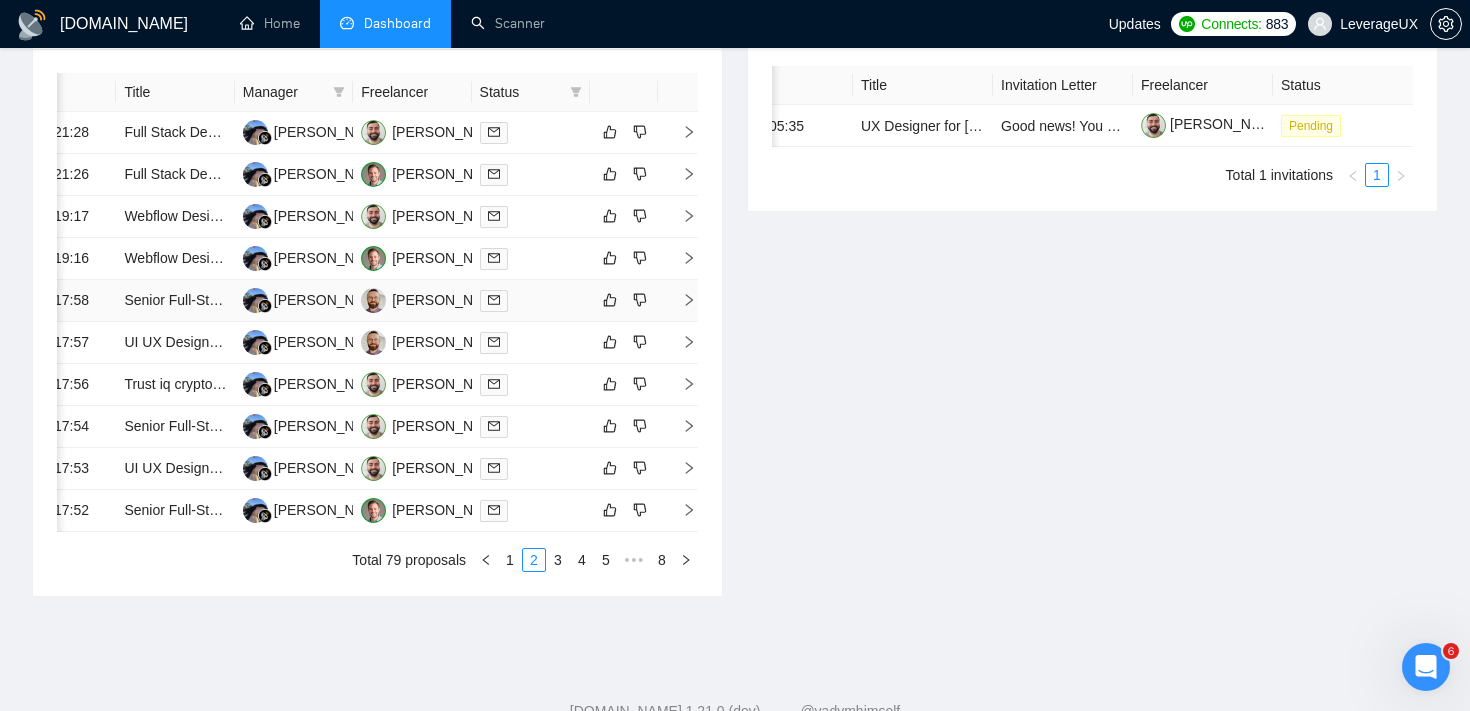scroll, scrollTop: 840, scrollLeft: 0, axis: vertical 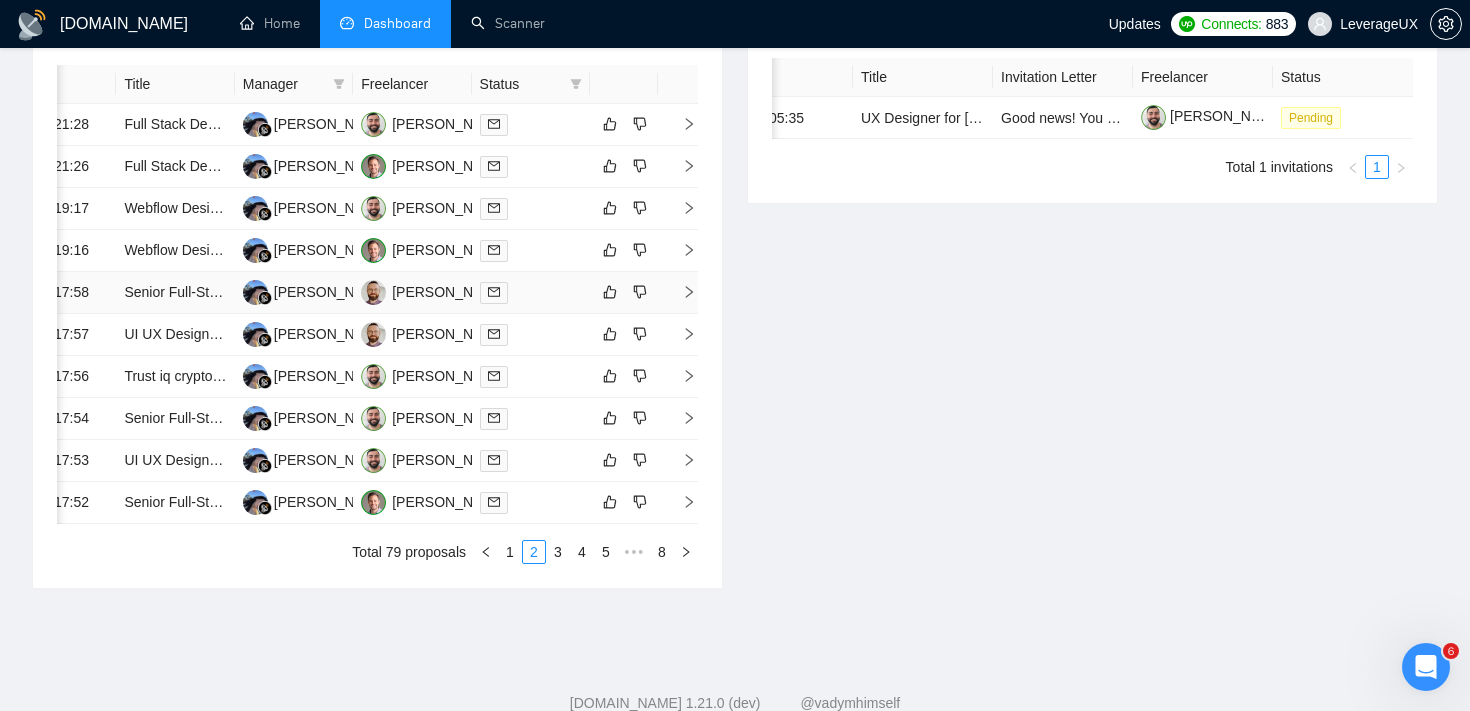 click 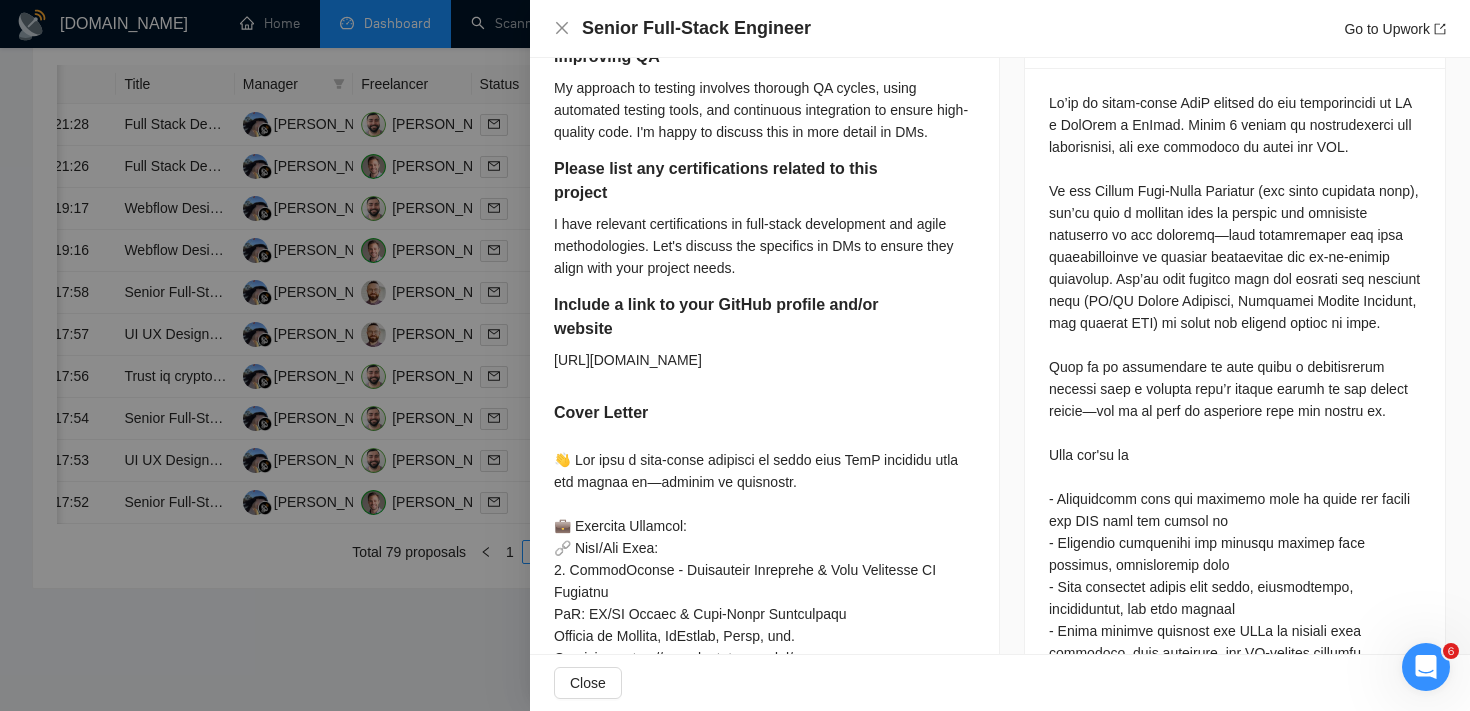 scroll, scrollTop: 398, scrollLeft: 0, axis: vertical 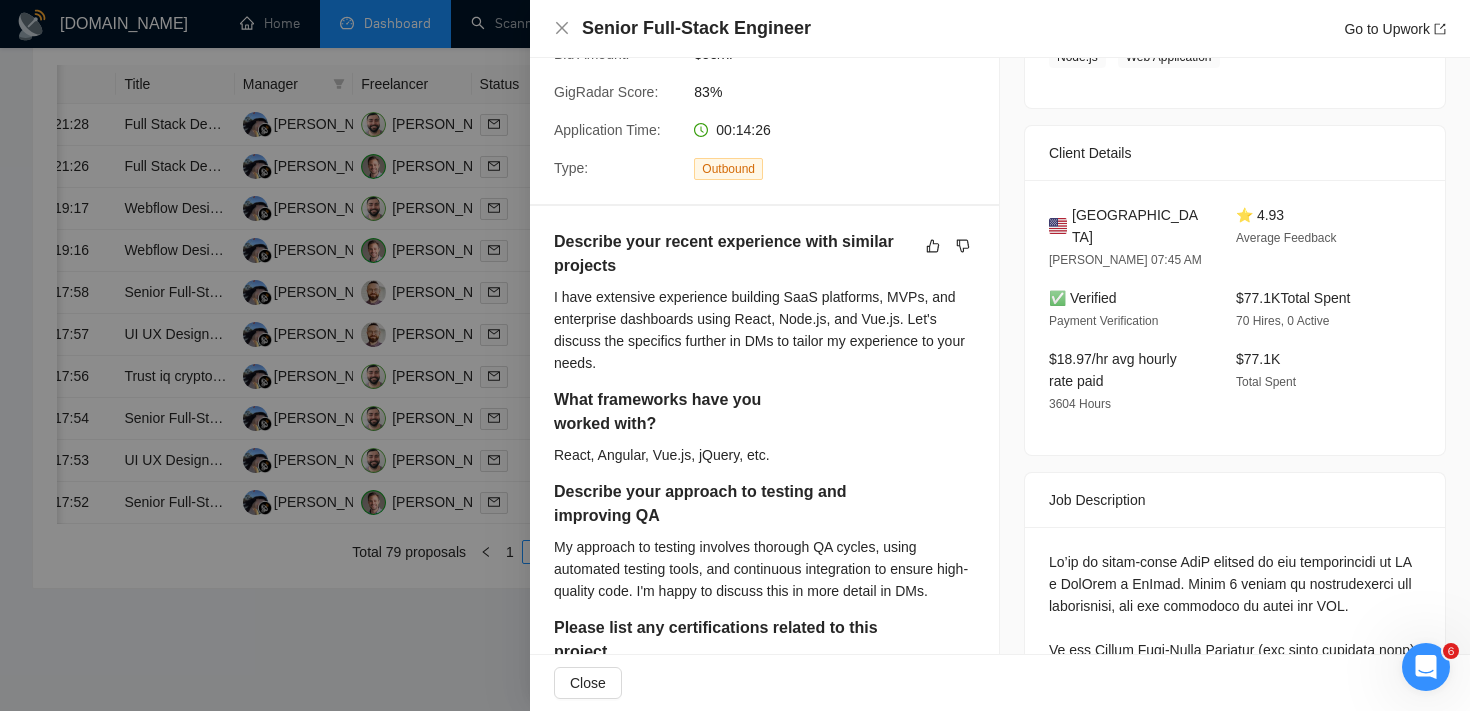 click at bounding box center (735, 355) 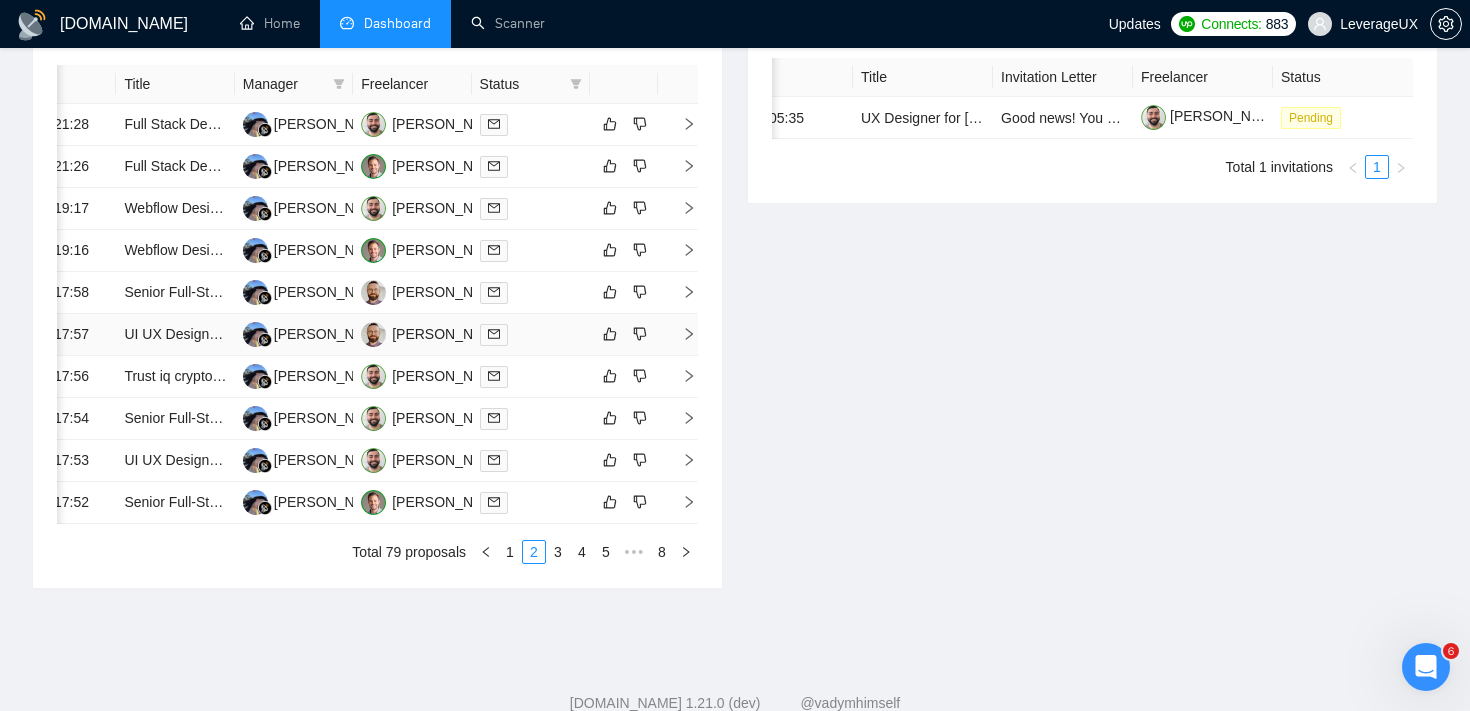 click at bounding box center (678, 335) 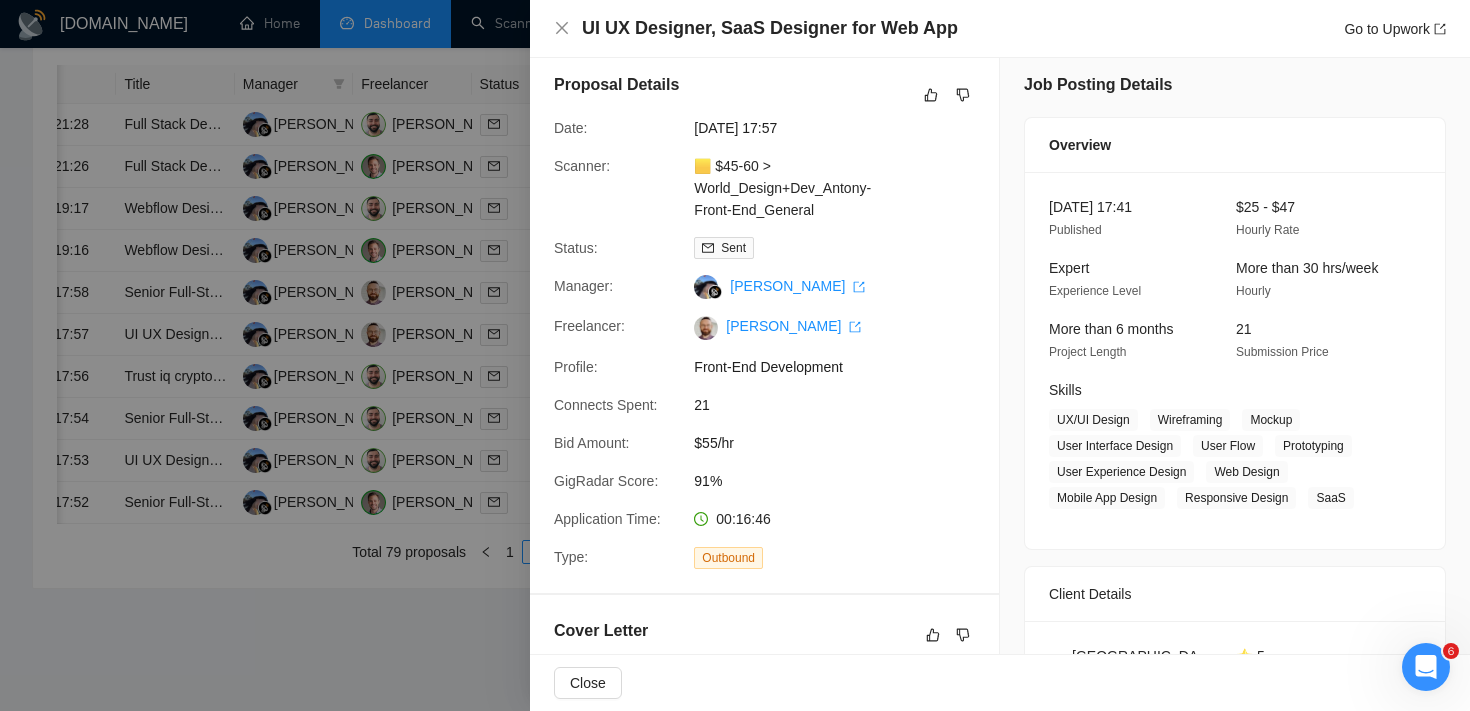 scroll, scrollTop: 0, scrollLeft: 0, axis: both 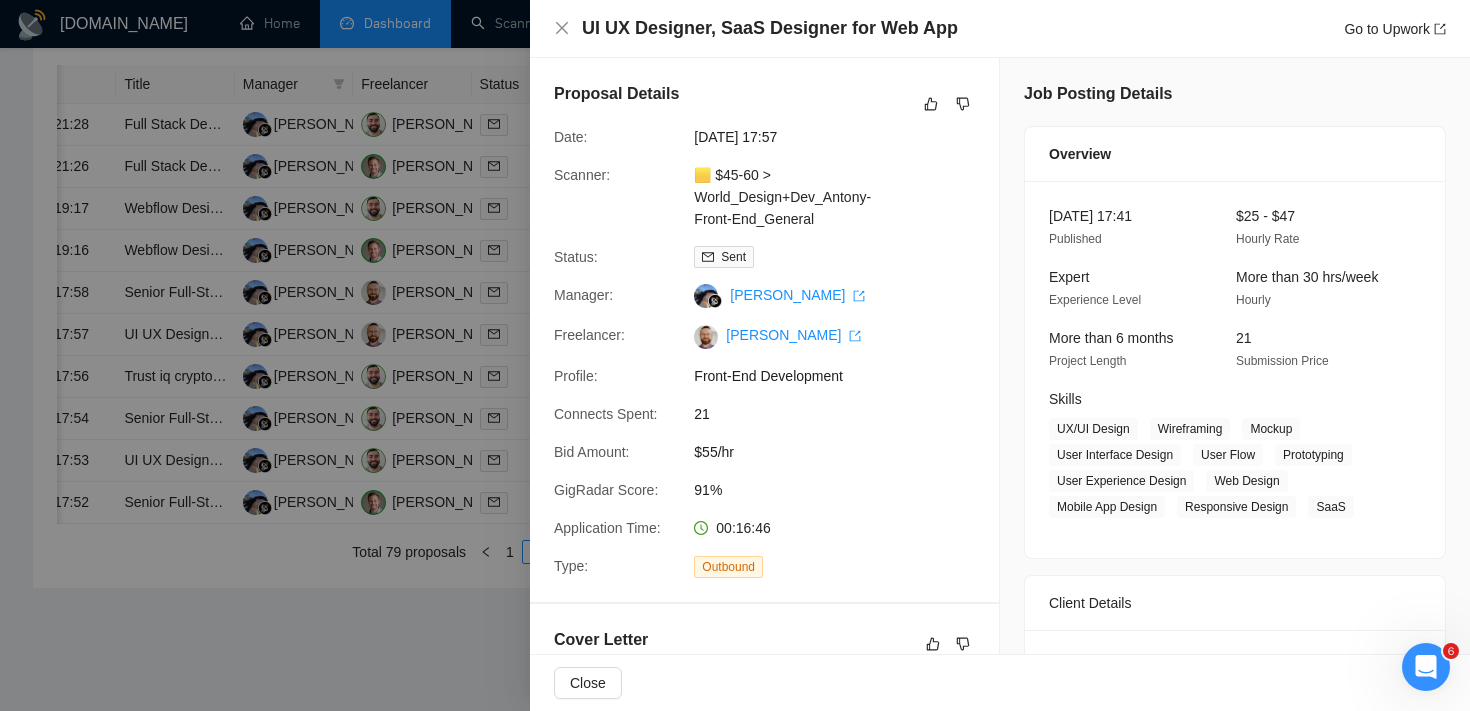 click at bounding box center (735, 355) 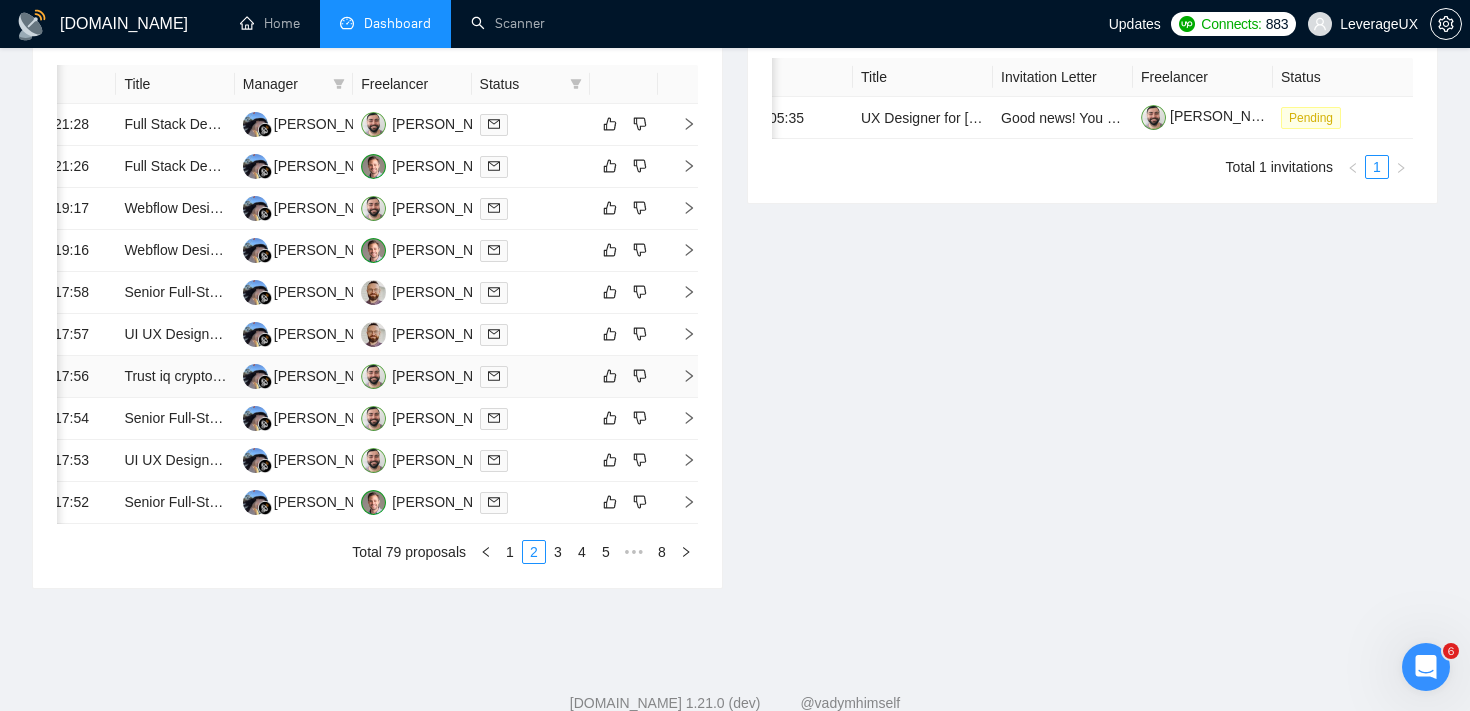 click 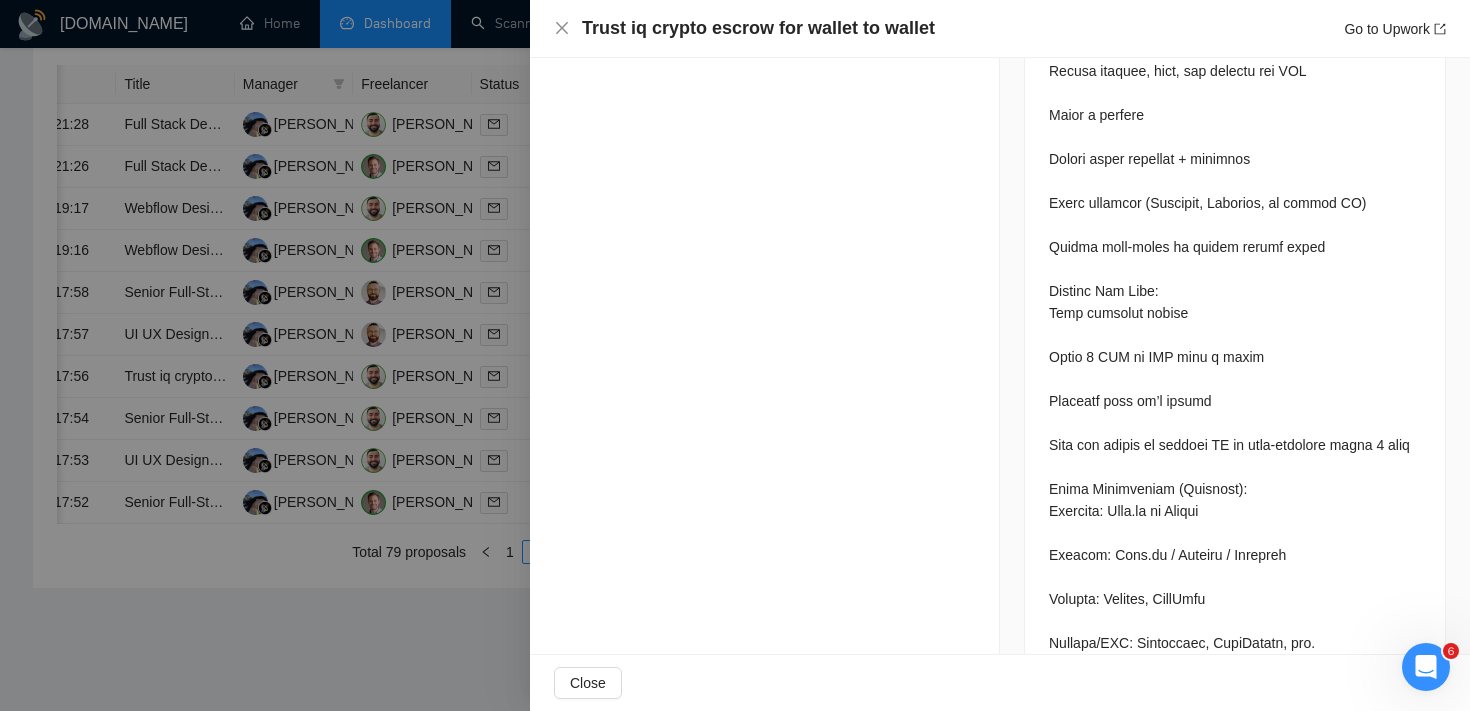 scroll, scrollTop: 1616, scrollLeft: 0, axis: vertical 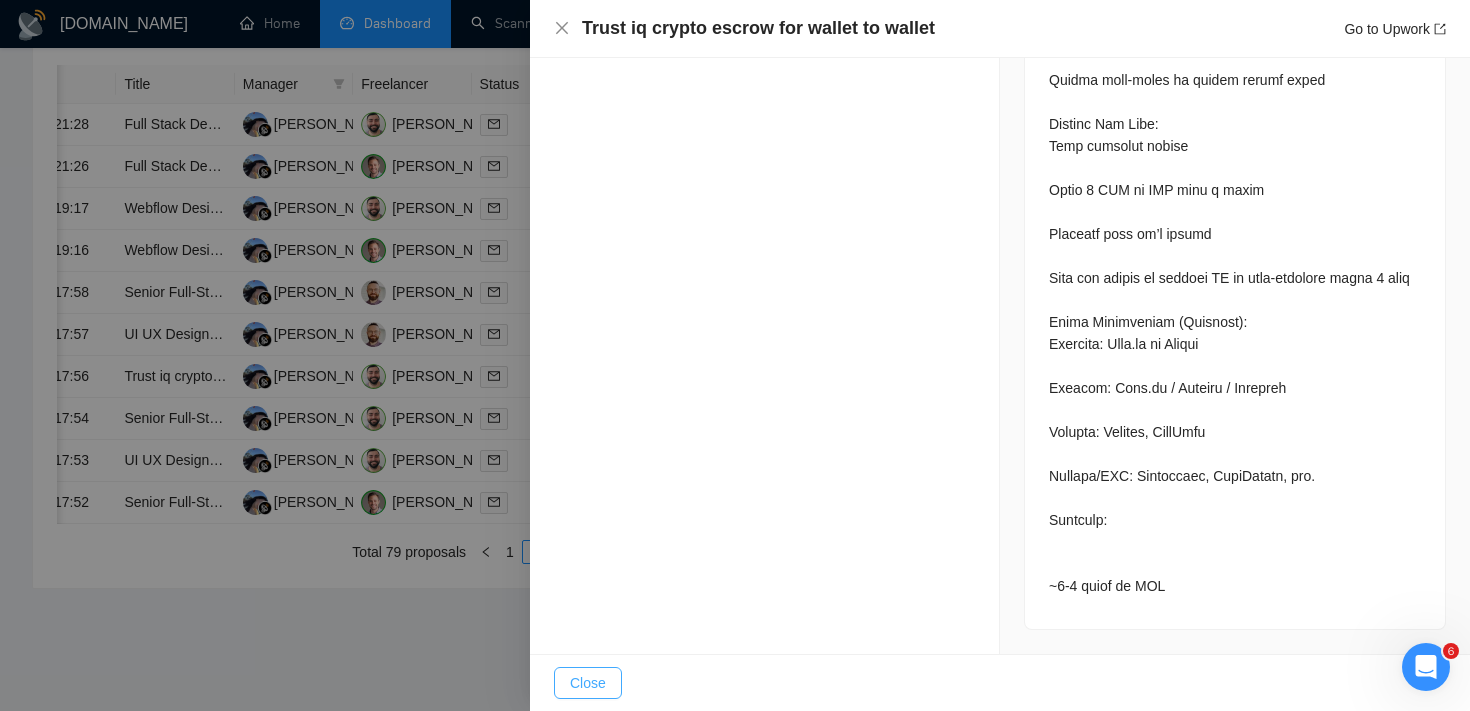 click on "Close" at bounding box center (588, 683) 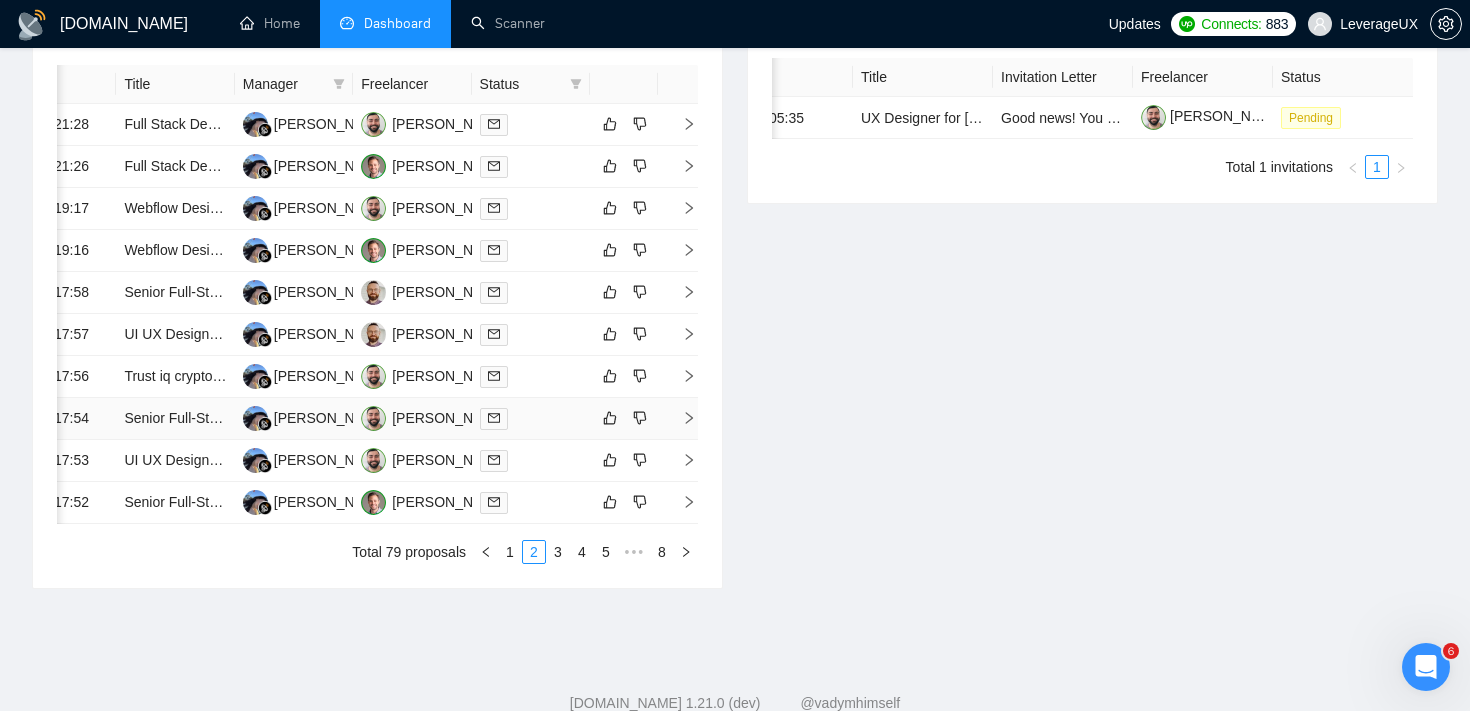 click at bounding box center (678, 419) 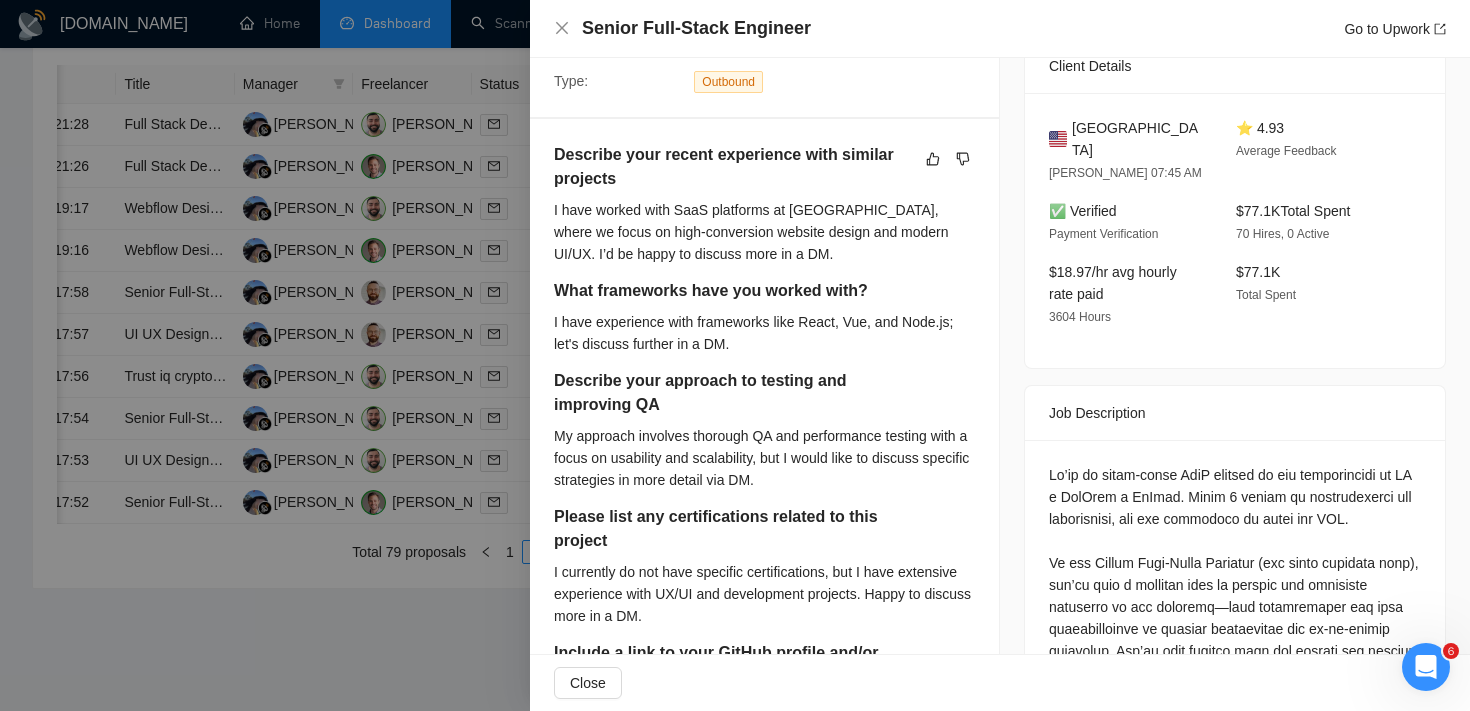 scroll, scrollTop: 563, scrollLeft: 0, axis: vertical 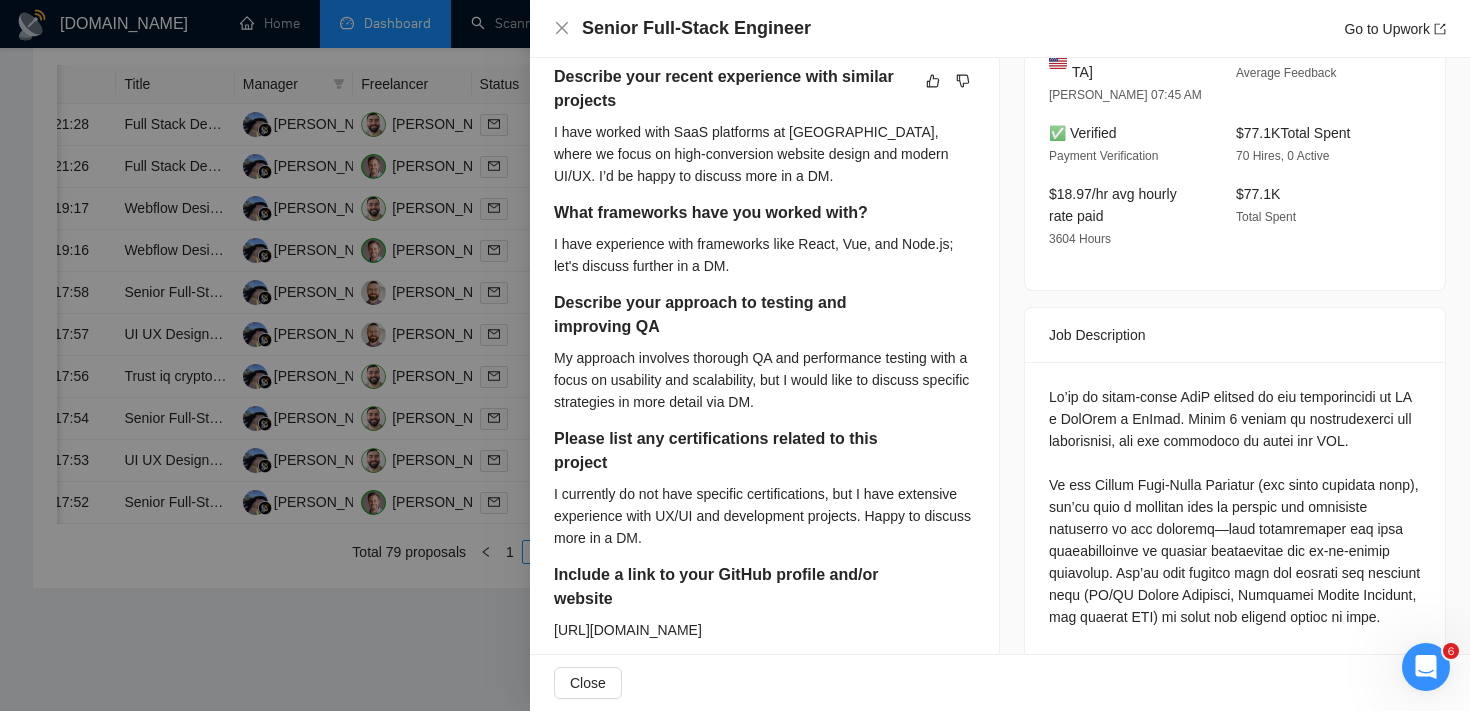 click at bounding box center [735, 355] 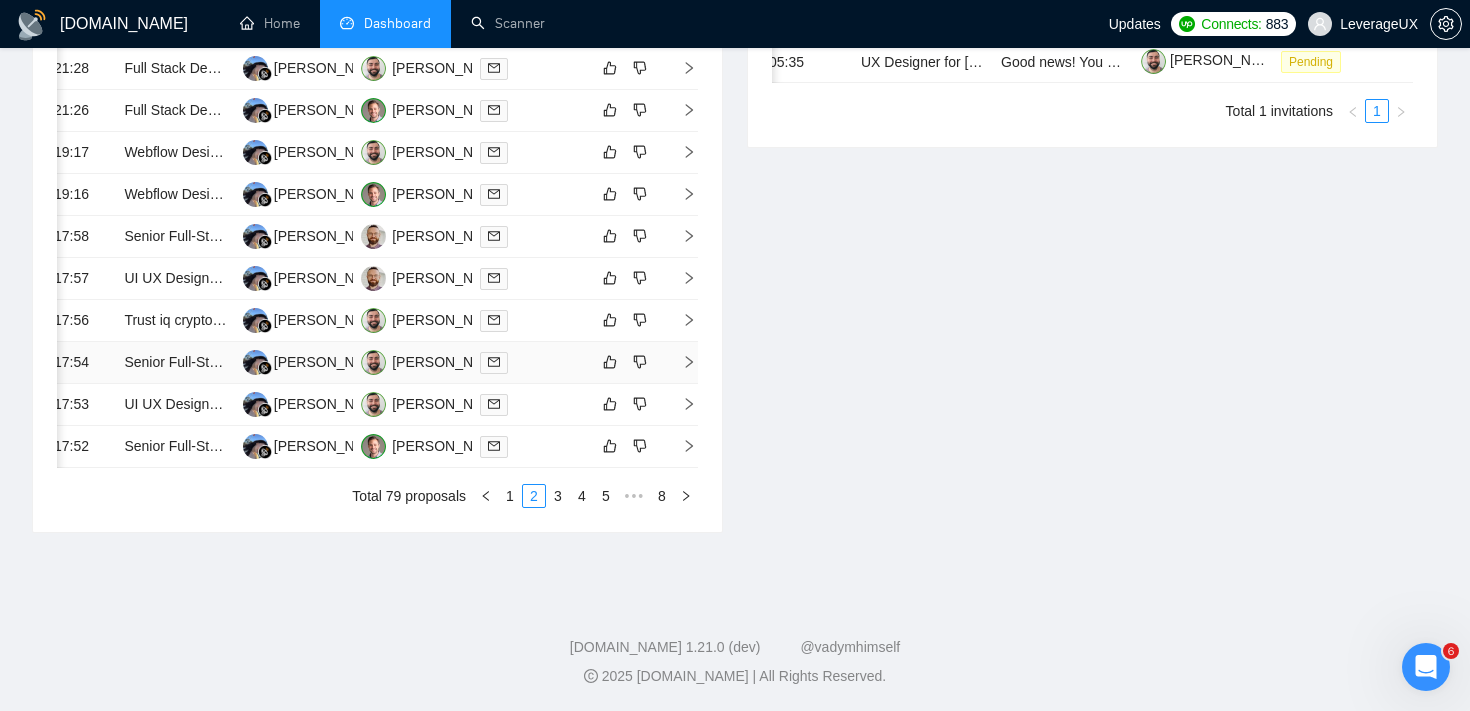 scroll, scrollTop: 1086, scrollLeft: 0, axis: vertical 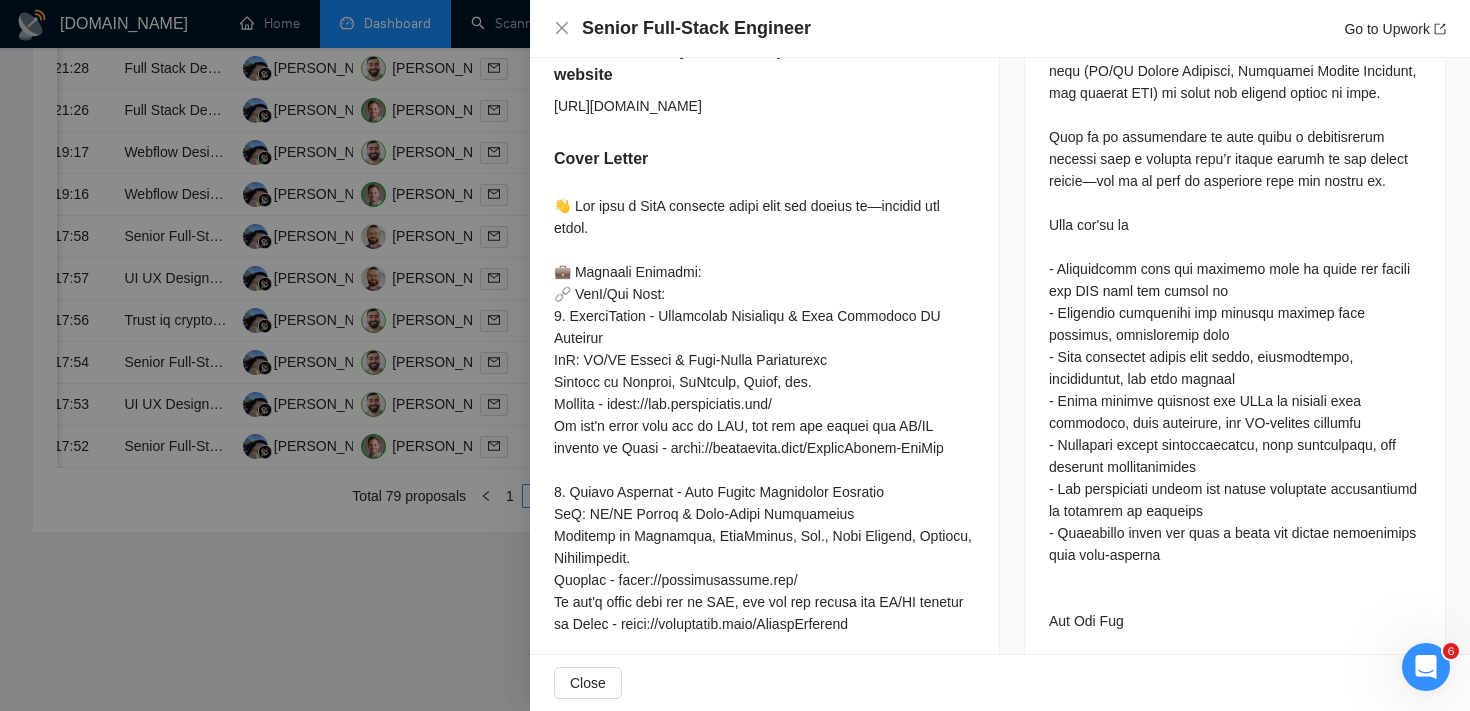click at bounding box center (735, 355) 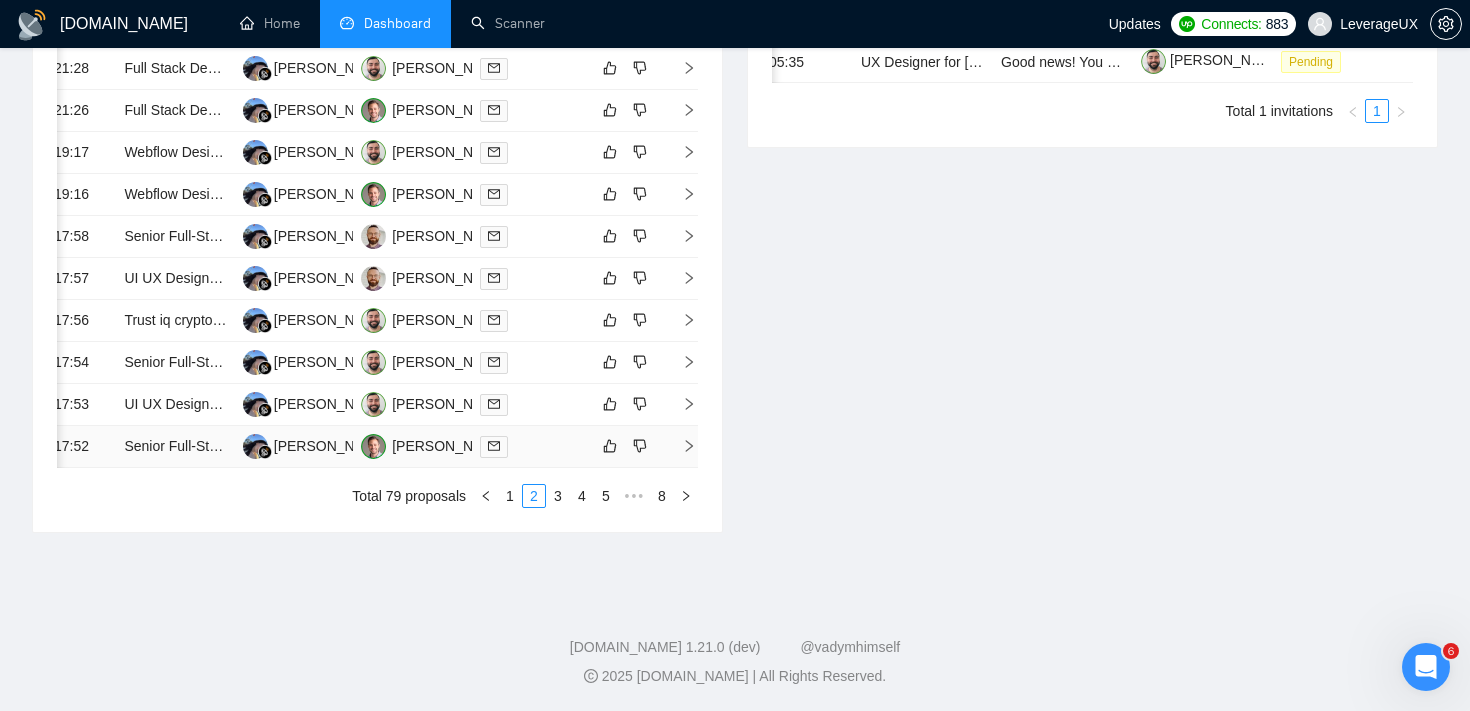click at bounding box center [678, 447] 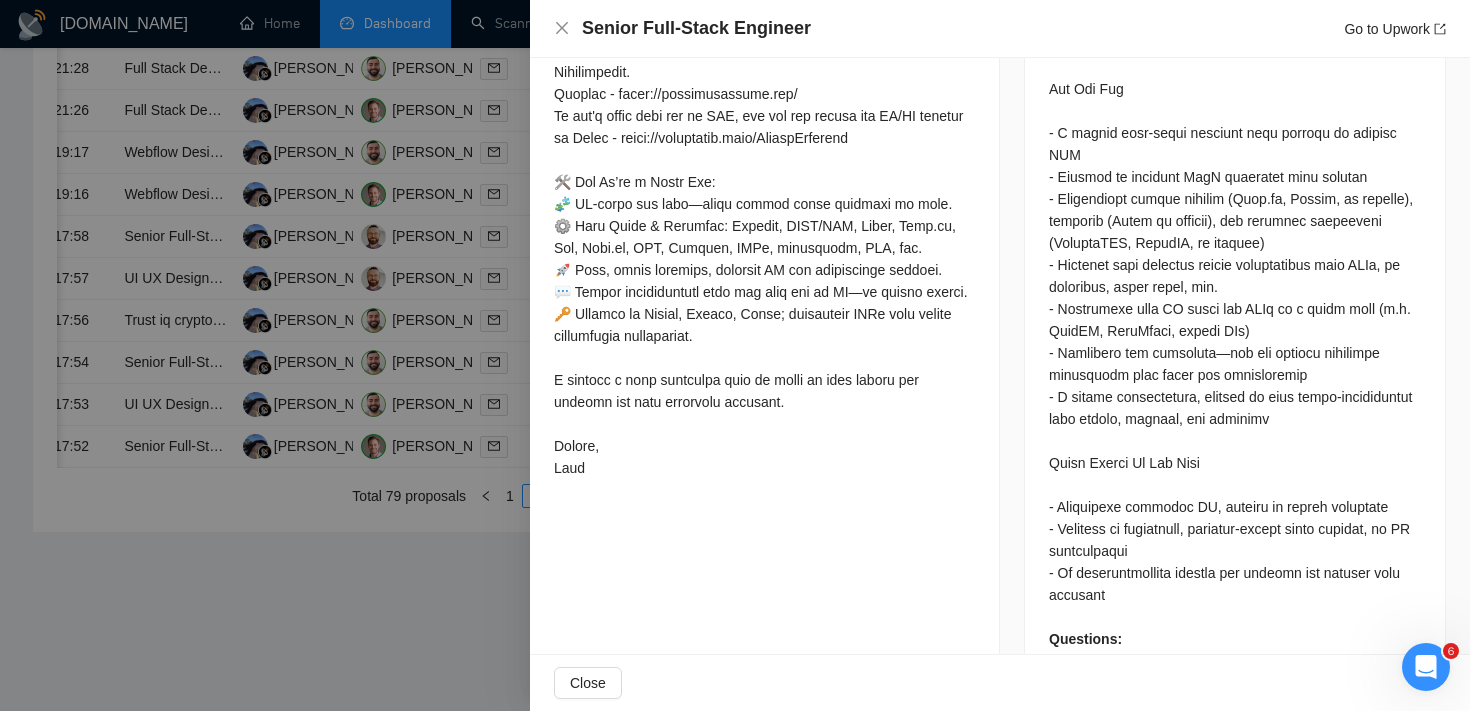 scroll, scrollTop: 1785, scrollLeft: 0, axis: vertical 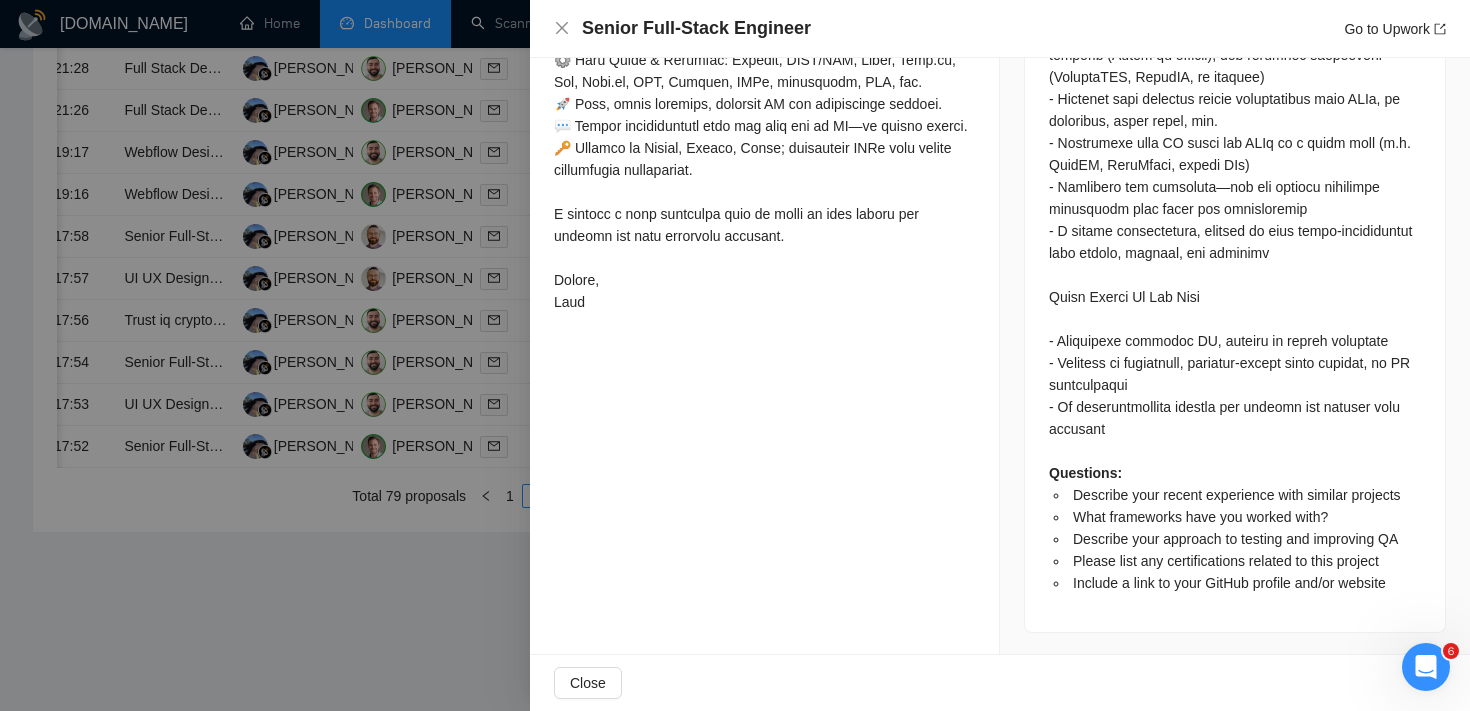 click at bounding box center [735, 355] 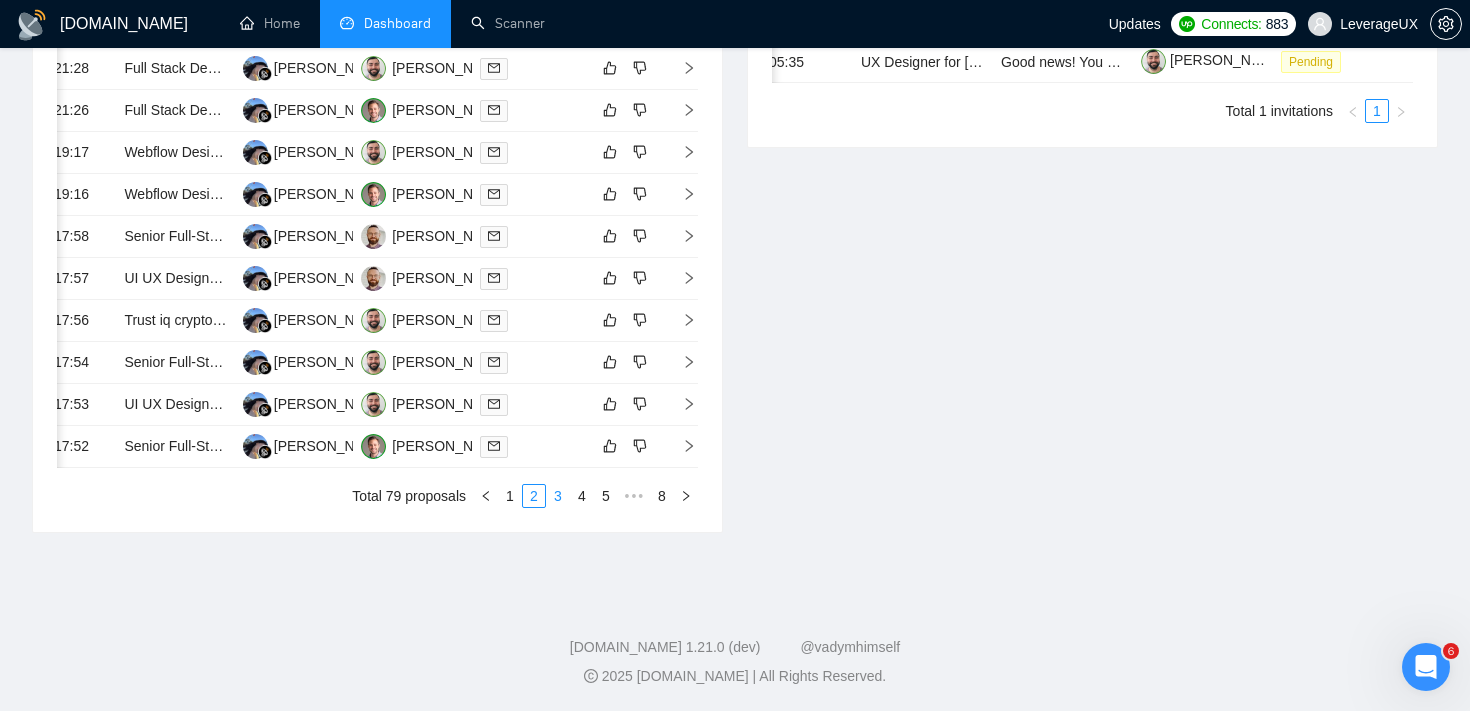 click on "3" at bounding box center (558, 496) 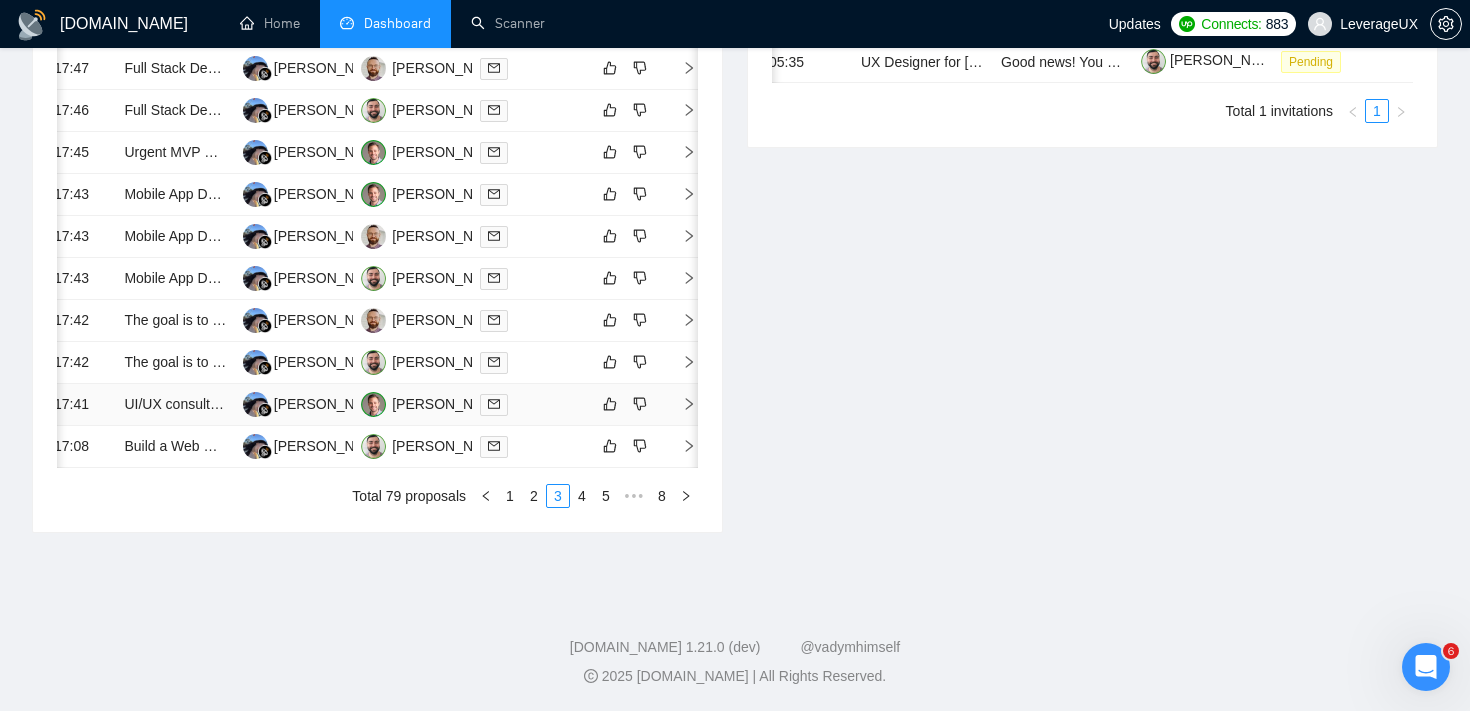 scroll, scrollTop: 0, scrollLeft: 0, axis: both 